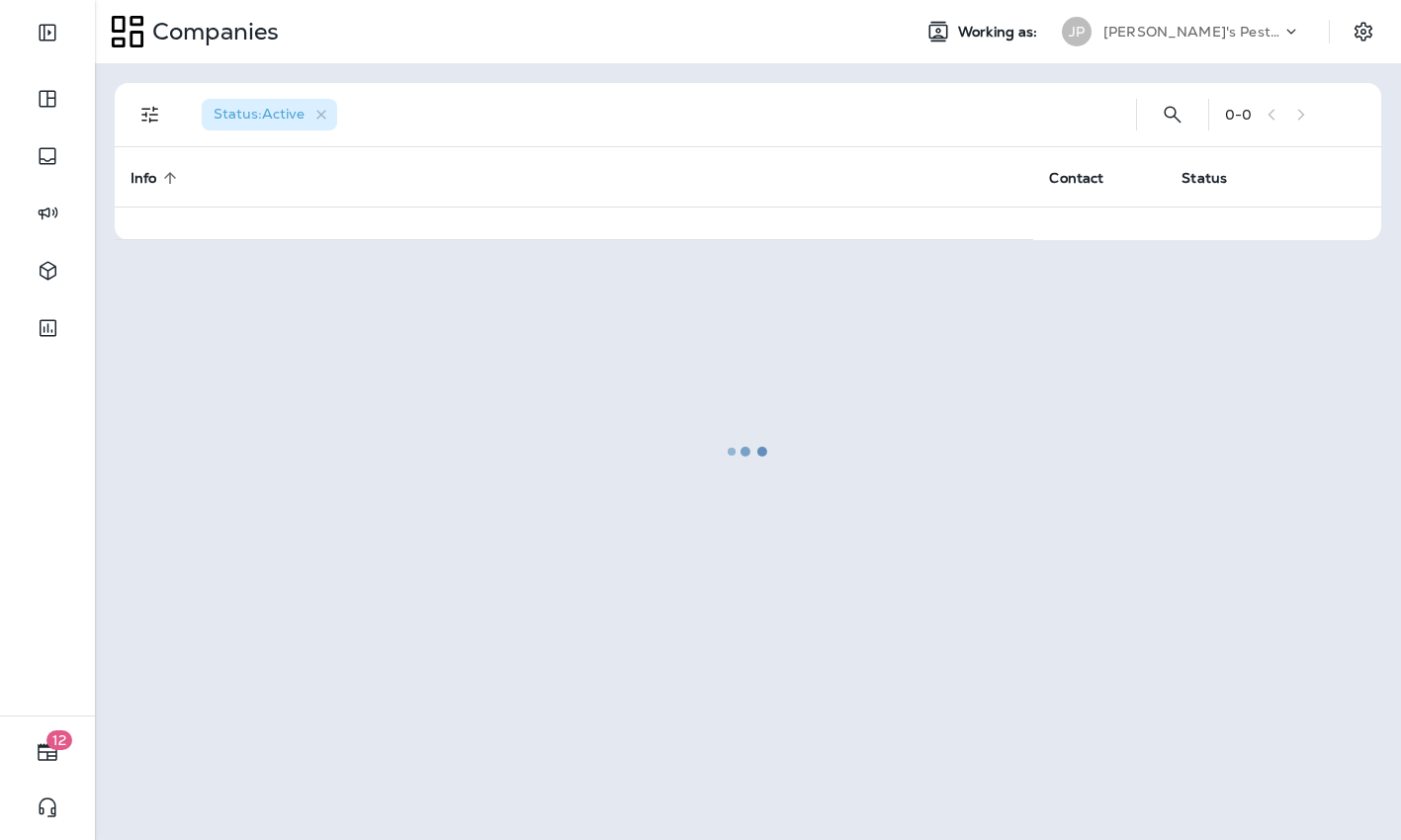 scroll, scrollTop: 0, scrollLeft: 0, axis: both 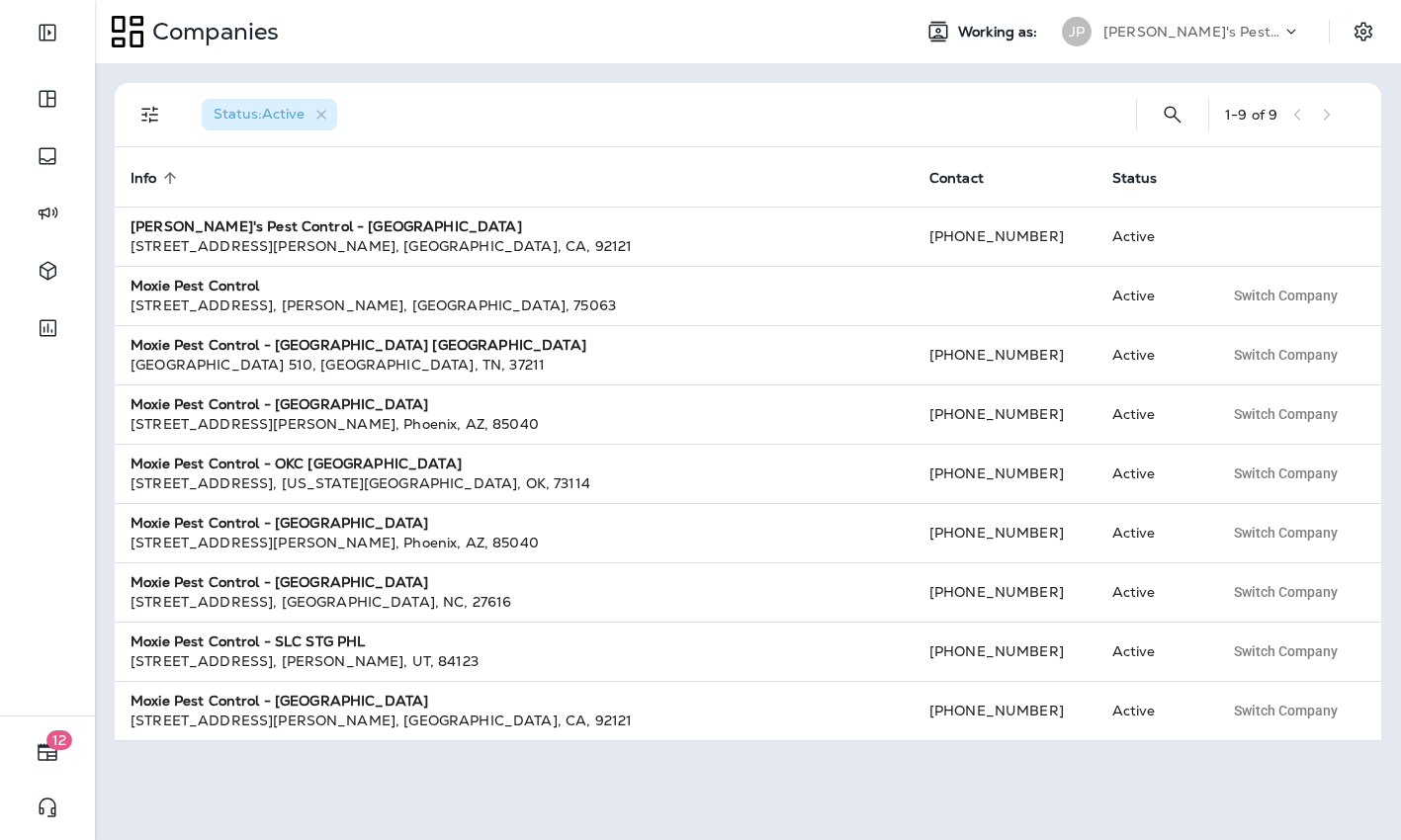 click on "[PERSON_NAME]'s Pest Control - [GEOGRAPHIC_DATA]" at bounding box center (1192, 32) 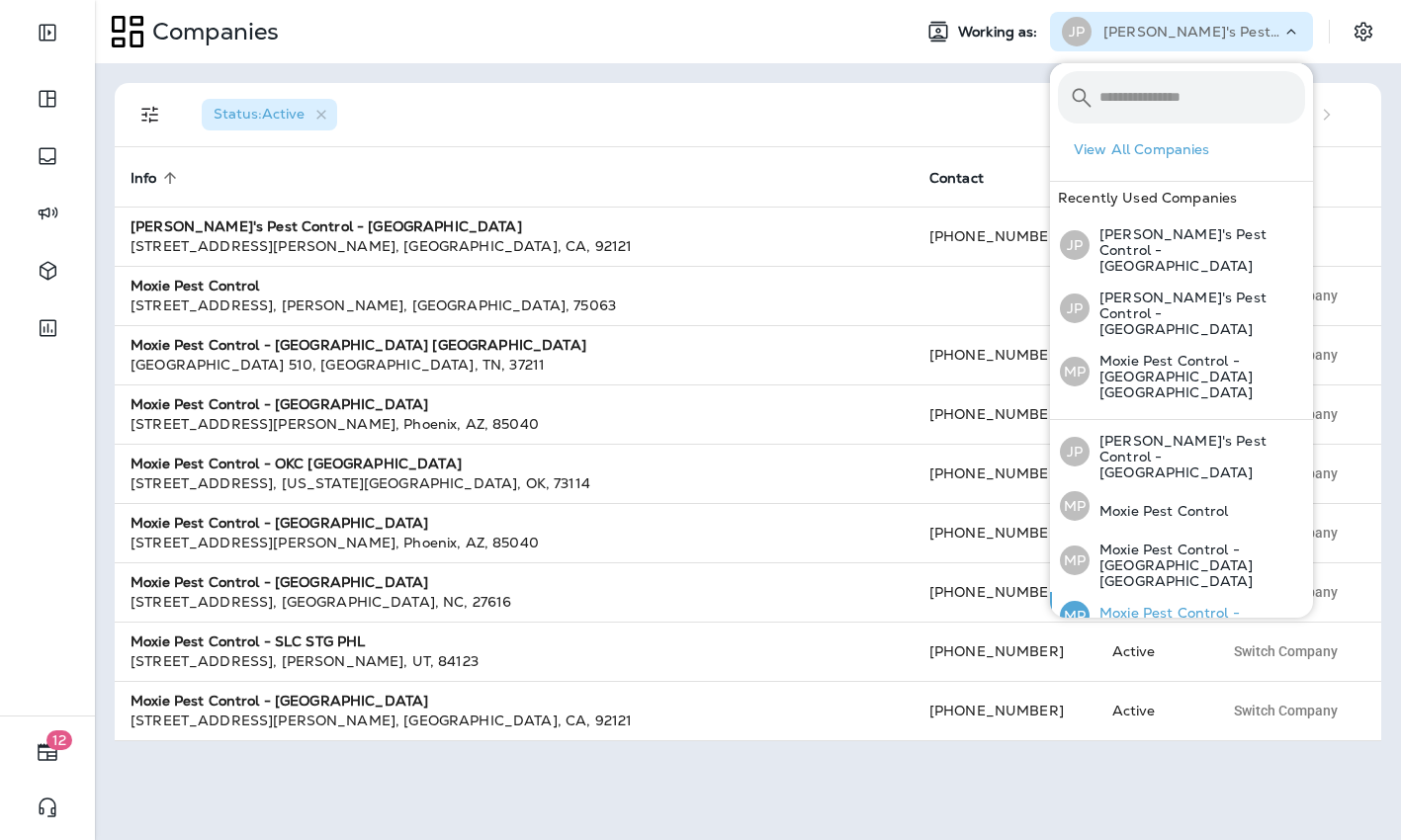 scroll, scrollTop: 182, scrollLeft: 0, axis: vertical 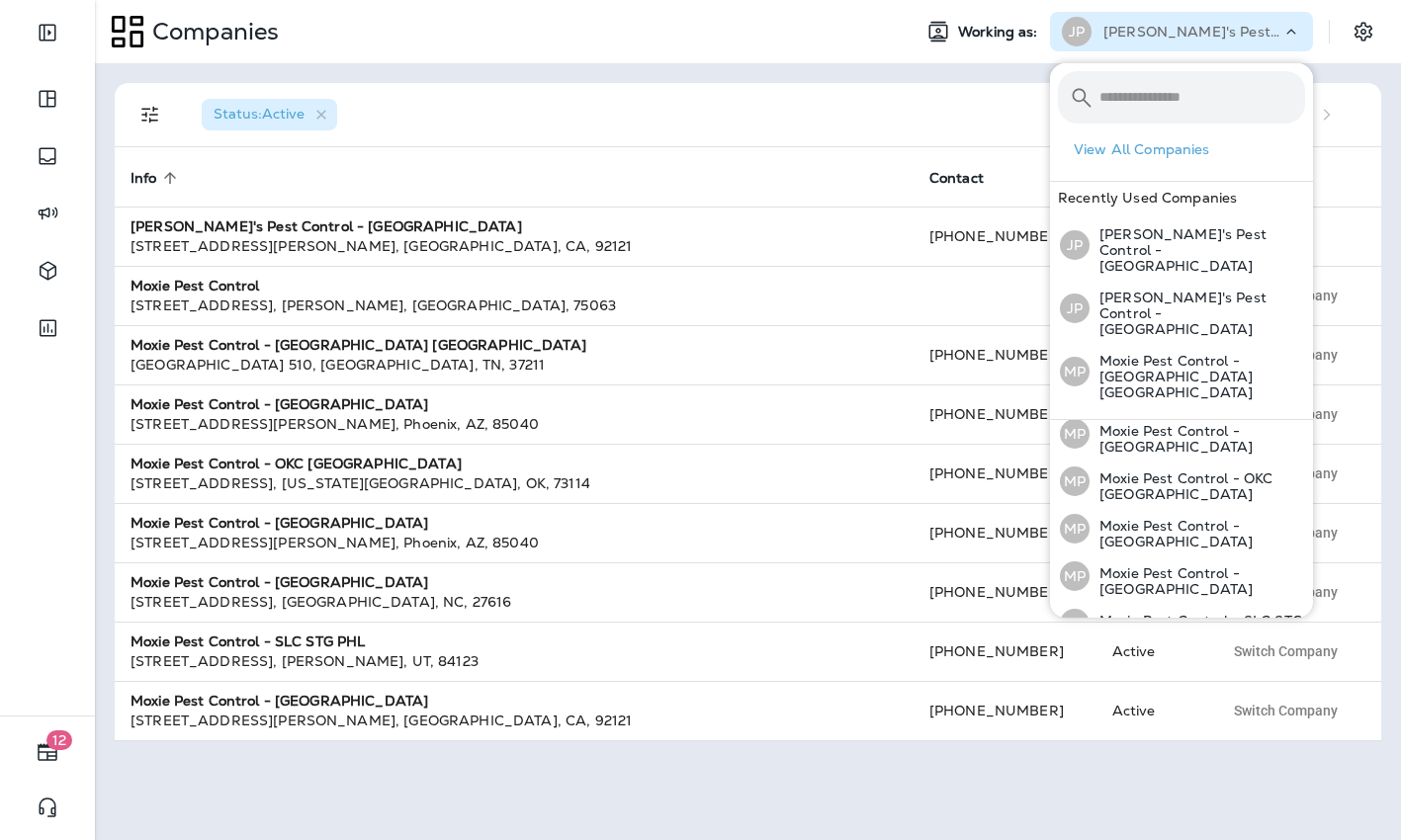 click on "Moxie Pest Control - [GEOGRAPHIC_DATA]" at bounding box center (1197, 676) 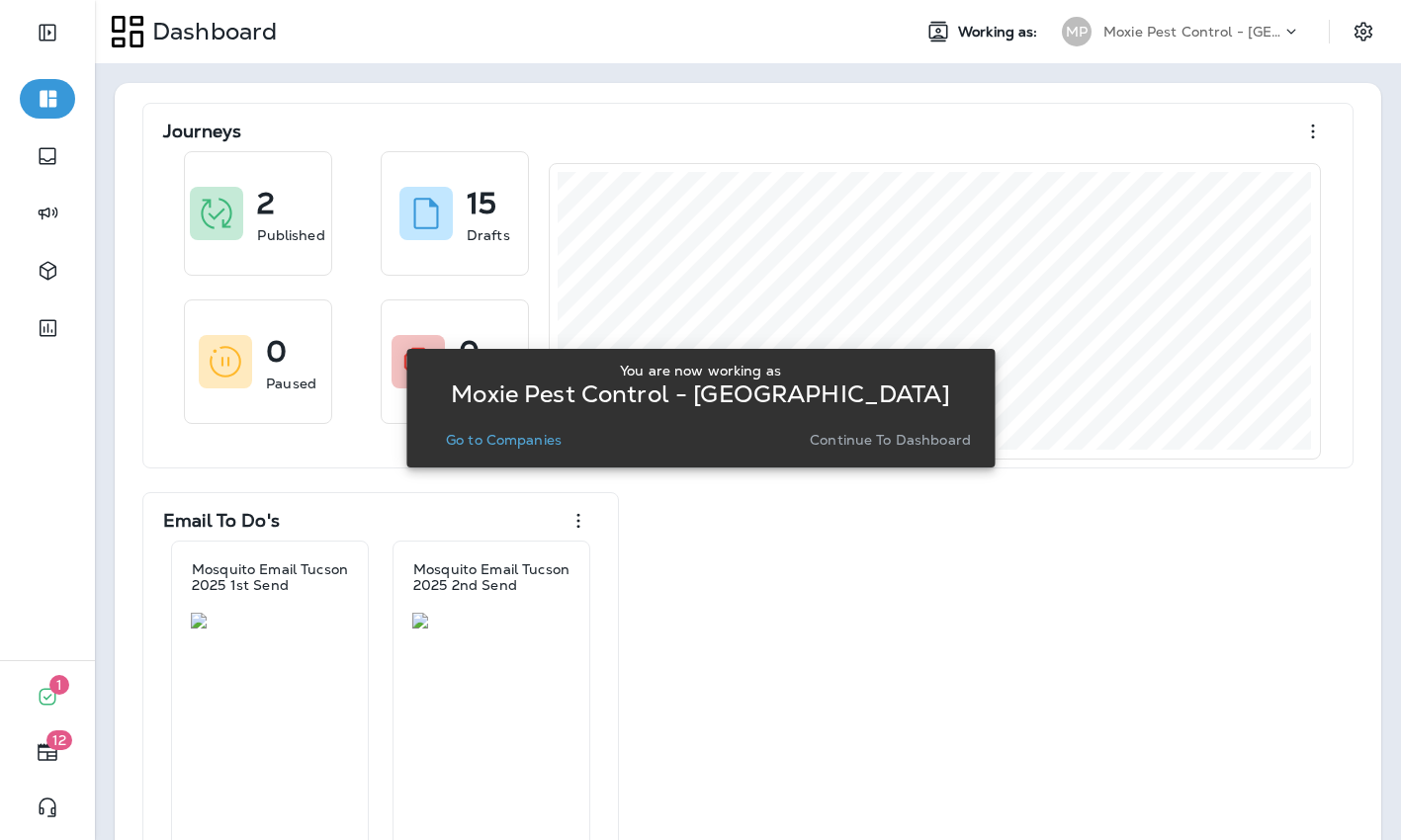 click on "Go to Companies" at bounding box center [503, 440] 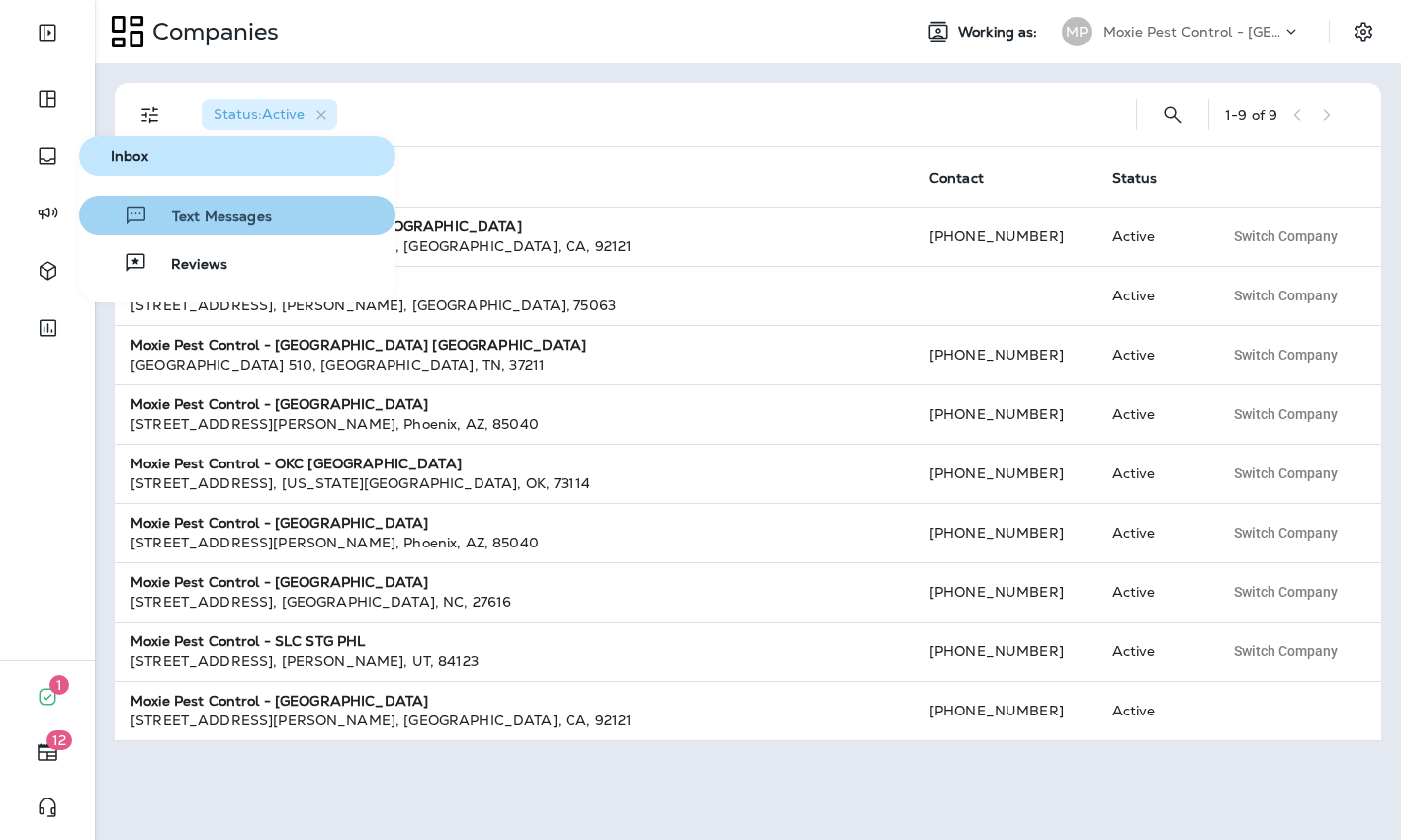 click on "Text Messages" at bounding box center (210, 217) 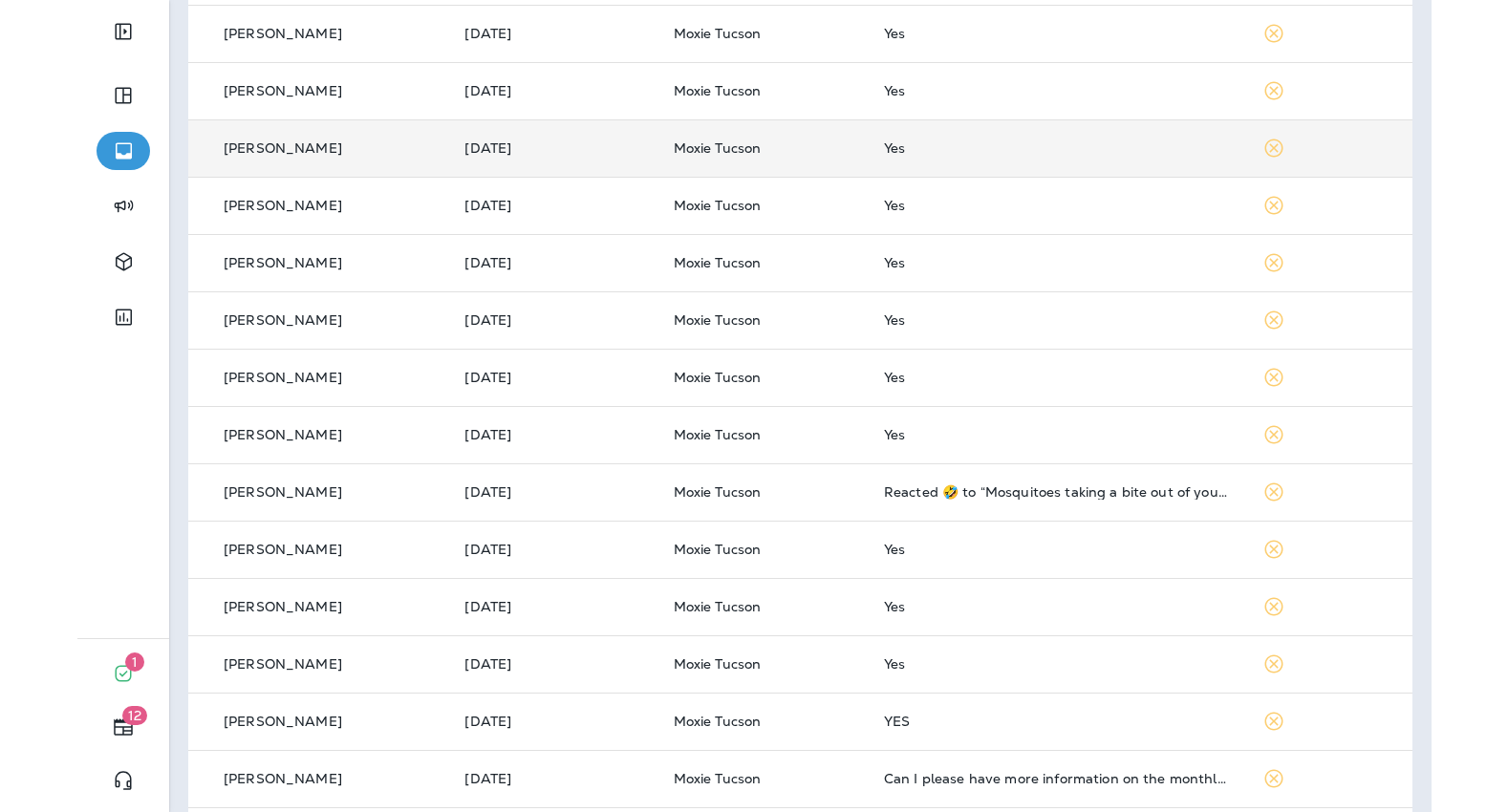 scroll, scrollTop: 368, scrollLeft: 0, axis: vertical 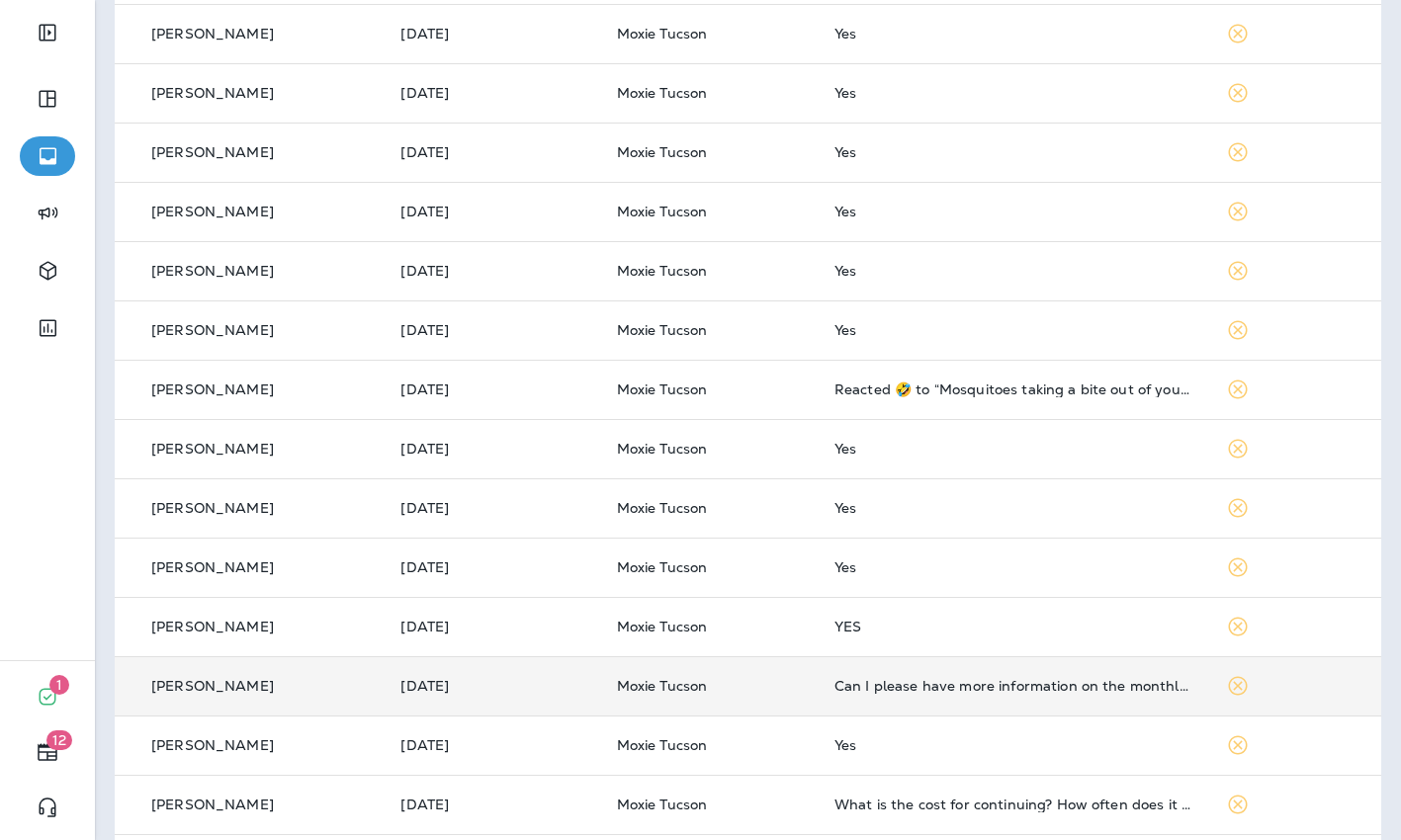 click on "Can I please have more information on the monthly charge for the mosquito service? Thank you!" at bounding box center [1014, 686] 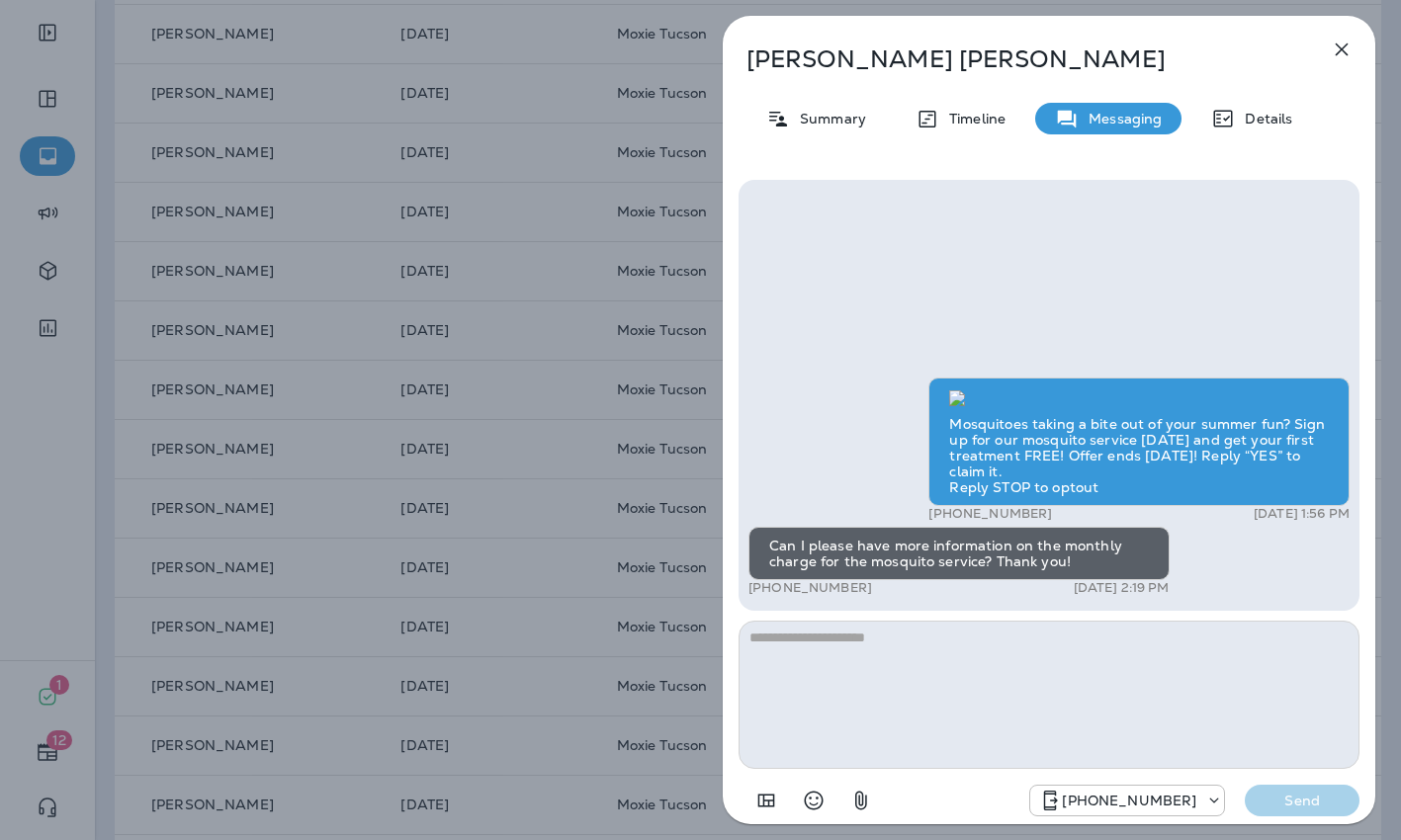 click 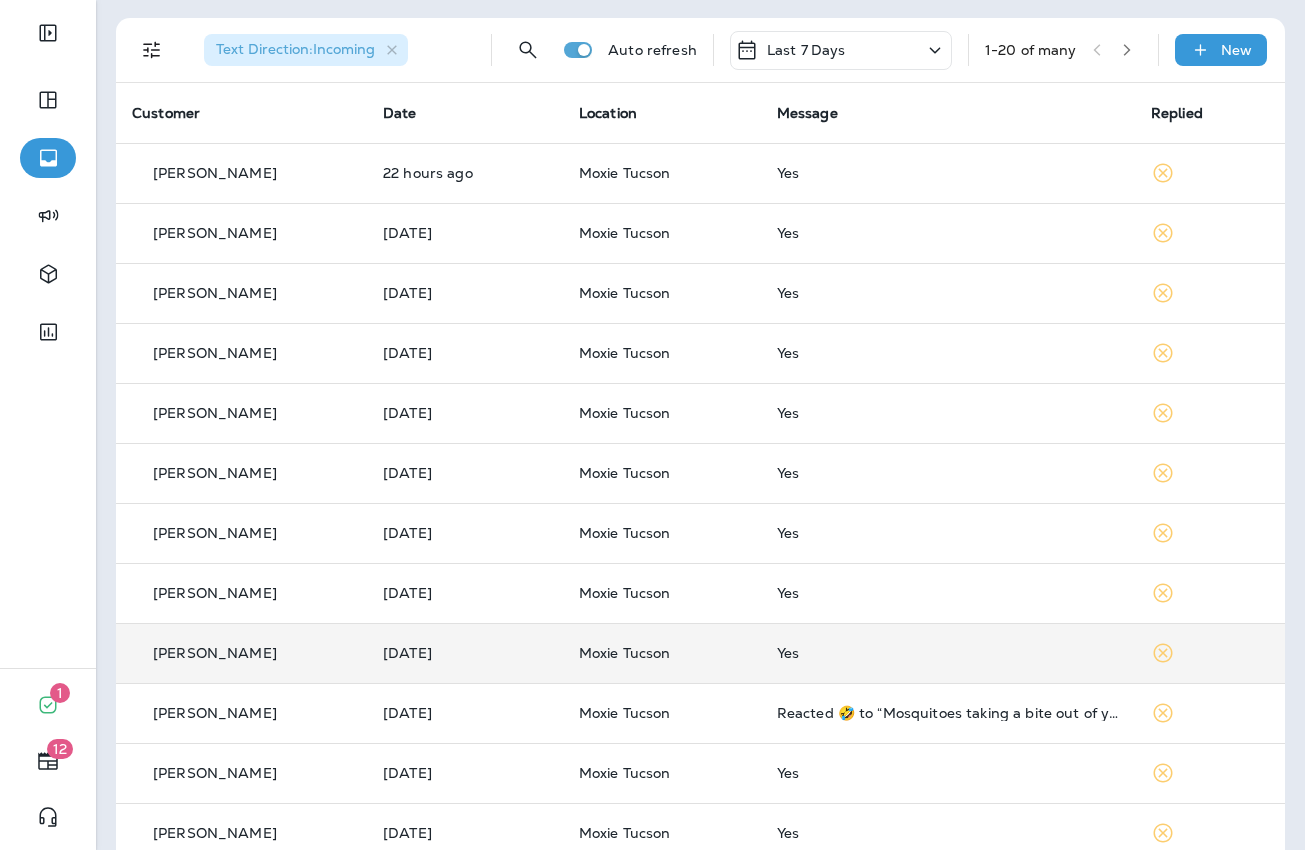 scroll, scrollTop: 0, scrollLeft: 0, axis: both 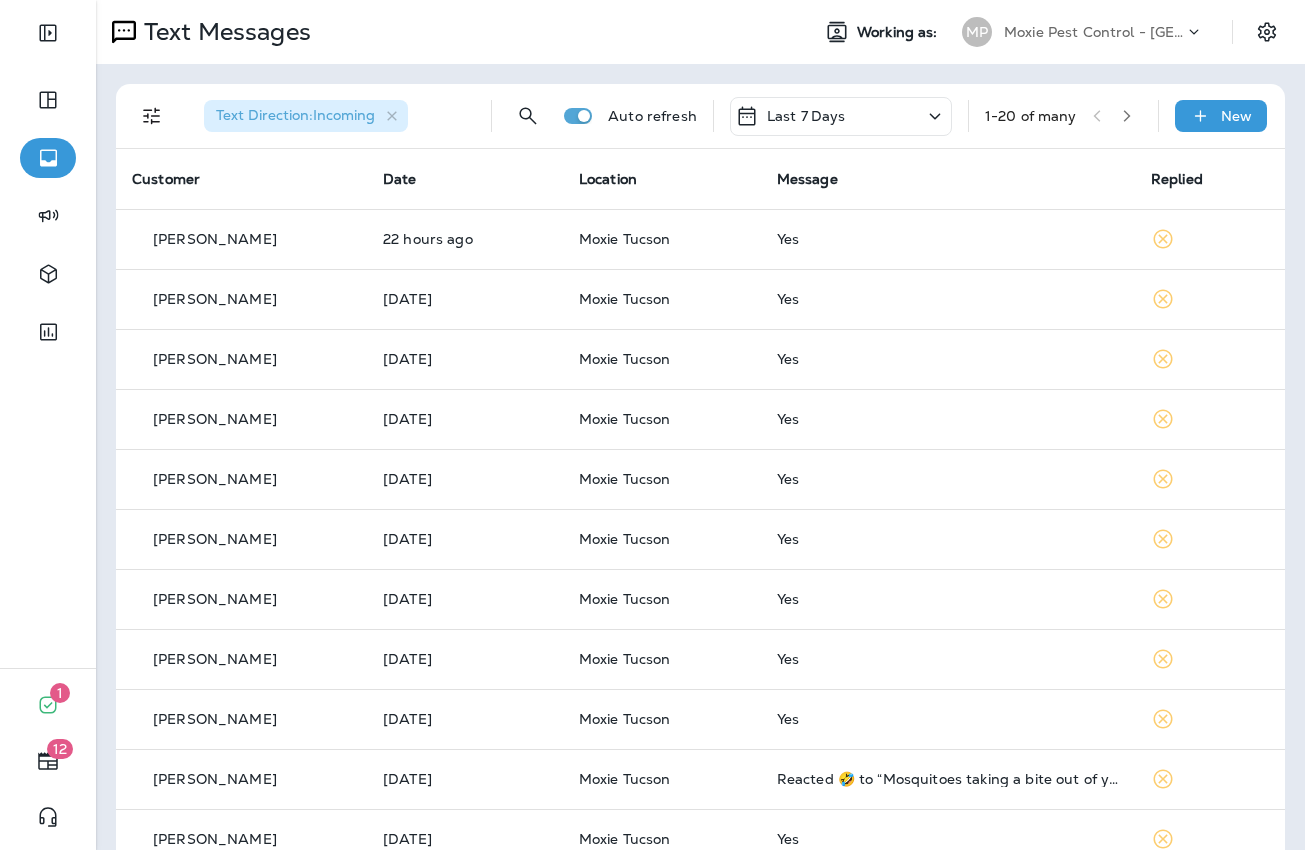 click on "MP Moxie Pest Control - [GEOGRAPHIC_DATA]" at bounding box center [1086, 32] 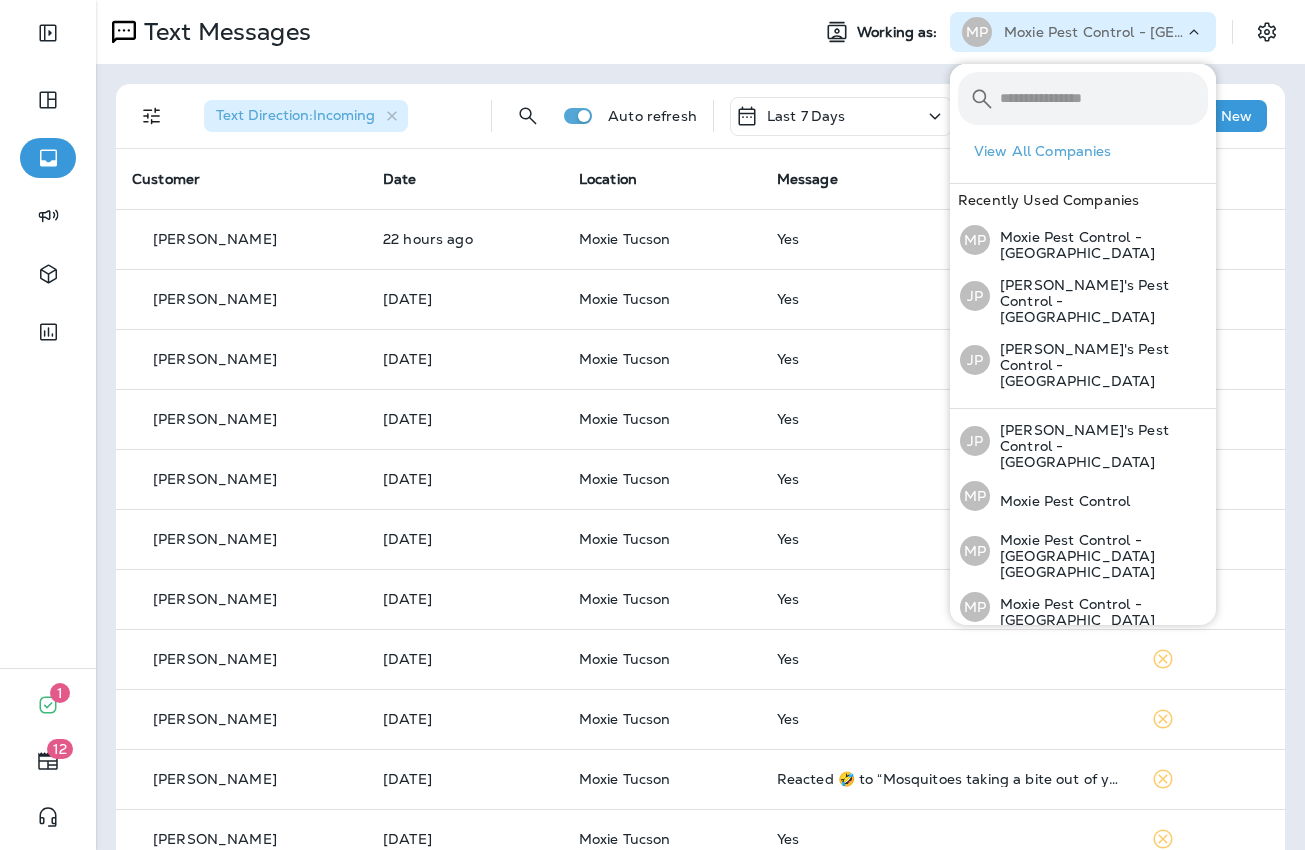 click on "Moxie Pest Control - OKC [GEOGRAPHIC_DATA]" at bounding box center [1099, 660] 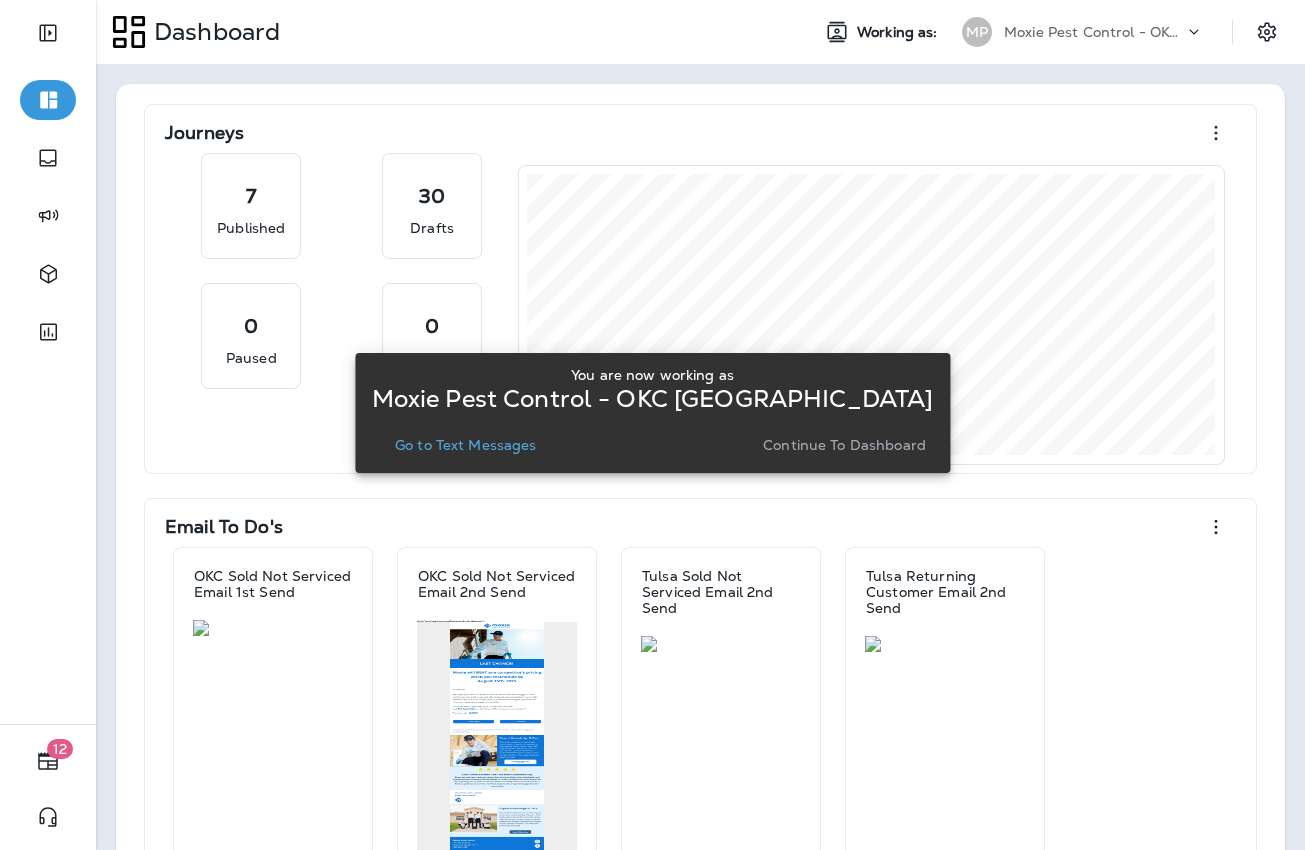 click on "You are now working as  Moxie Pest Control - OKC Tulsa   Go to Text Messages Continue to Dashboard" at bounding box center [652, 413] 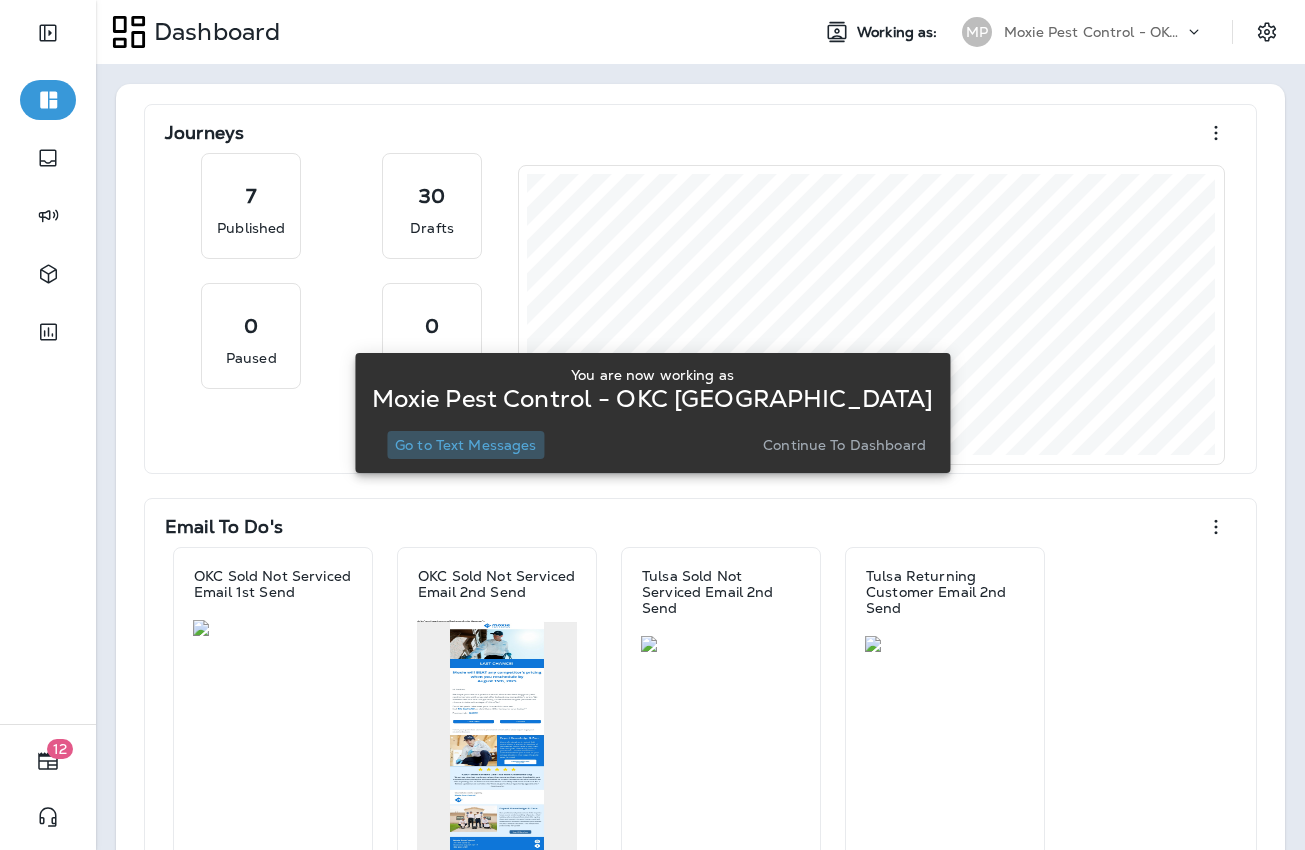 click on "Go to Text Messages" at bounding box center (466, 445) 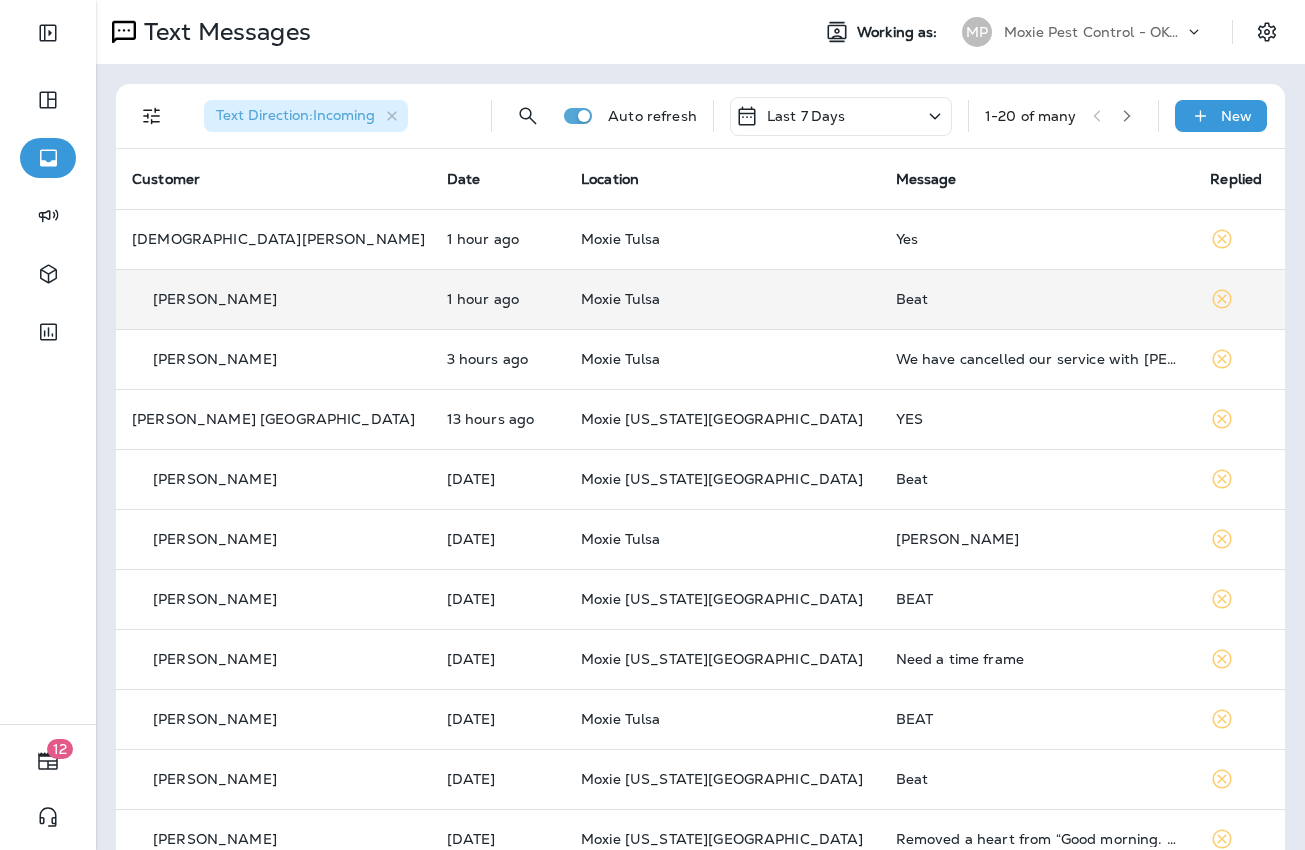 click on "Moxie Tulsa" at bounding box center [722, 299] 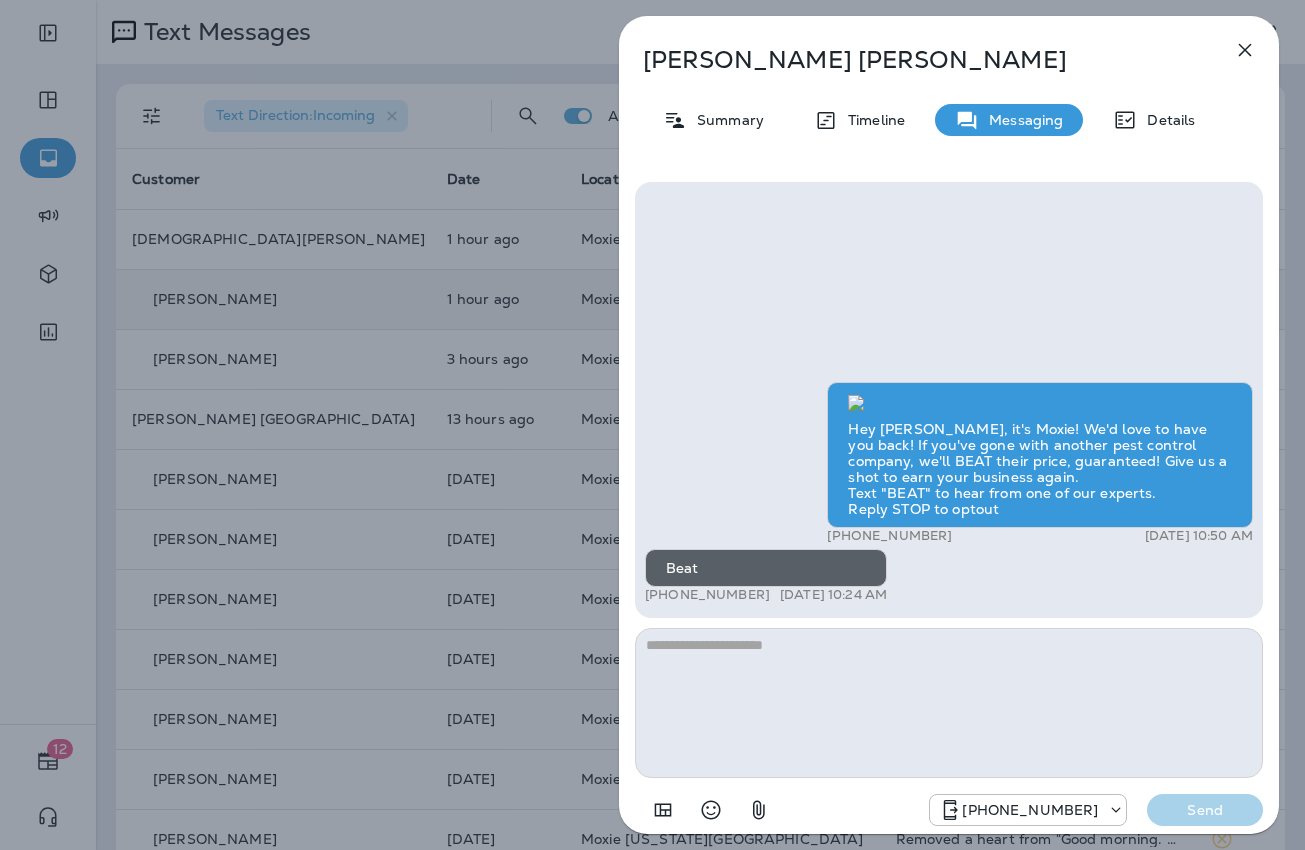 click 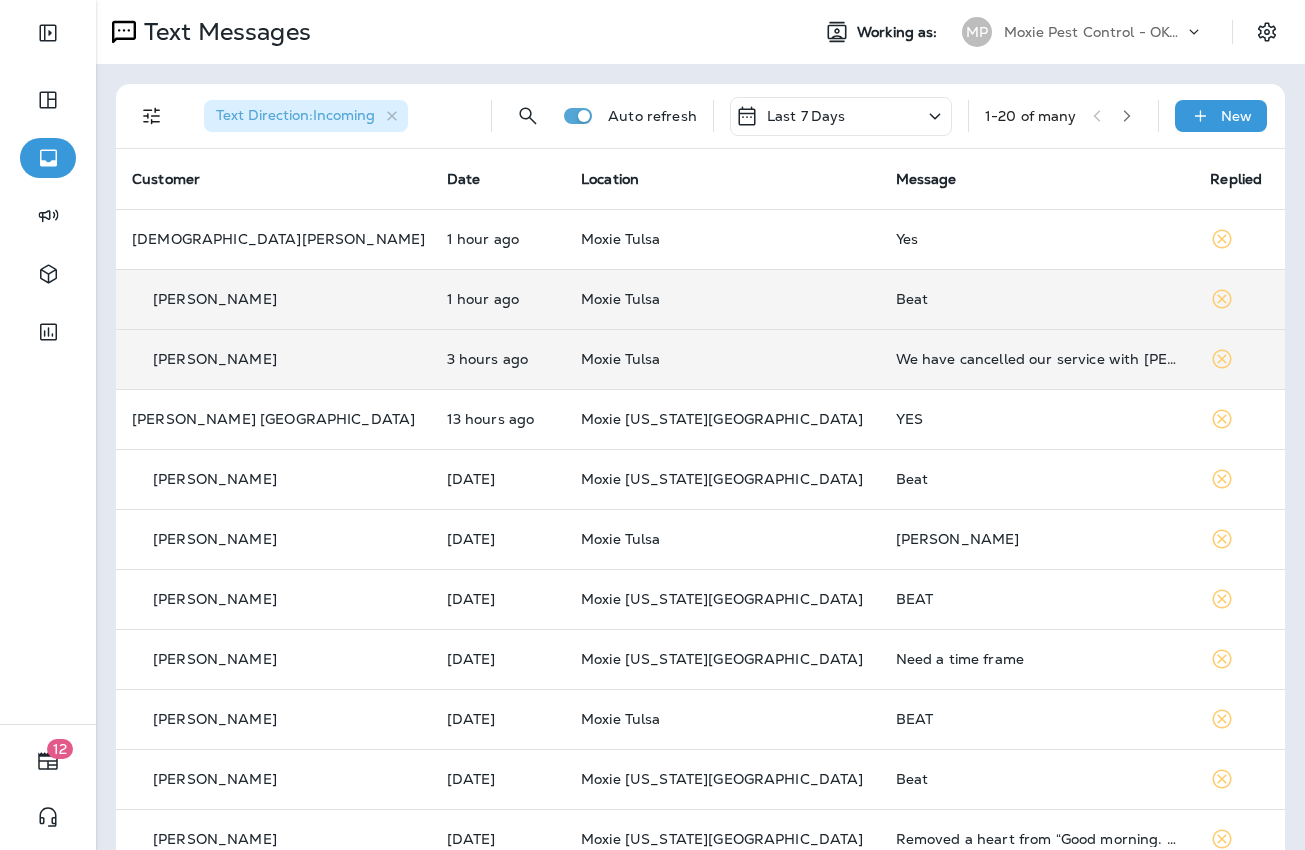 click on "We have cancelled our service with [PERSON_NAME]" at bounding box center [1037, 359] 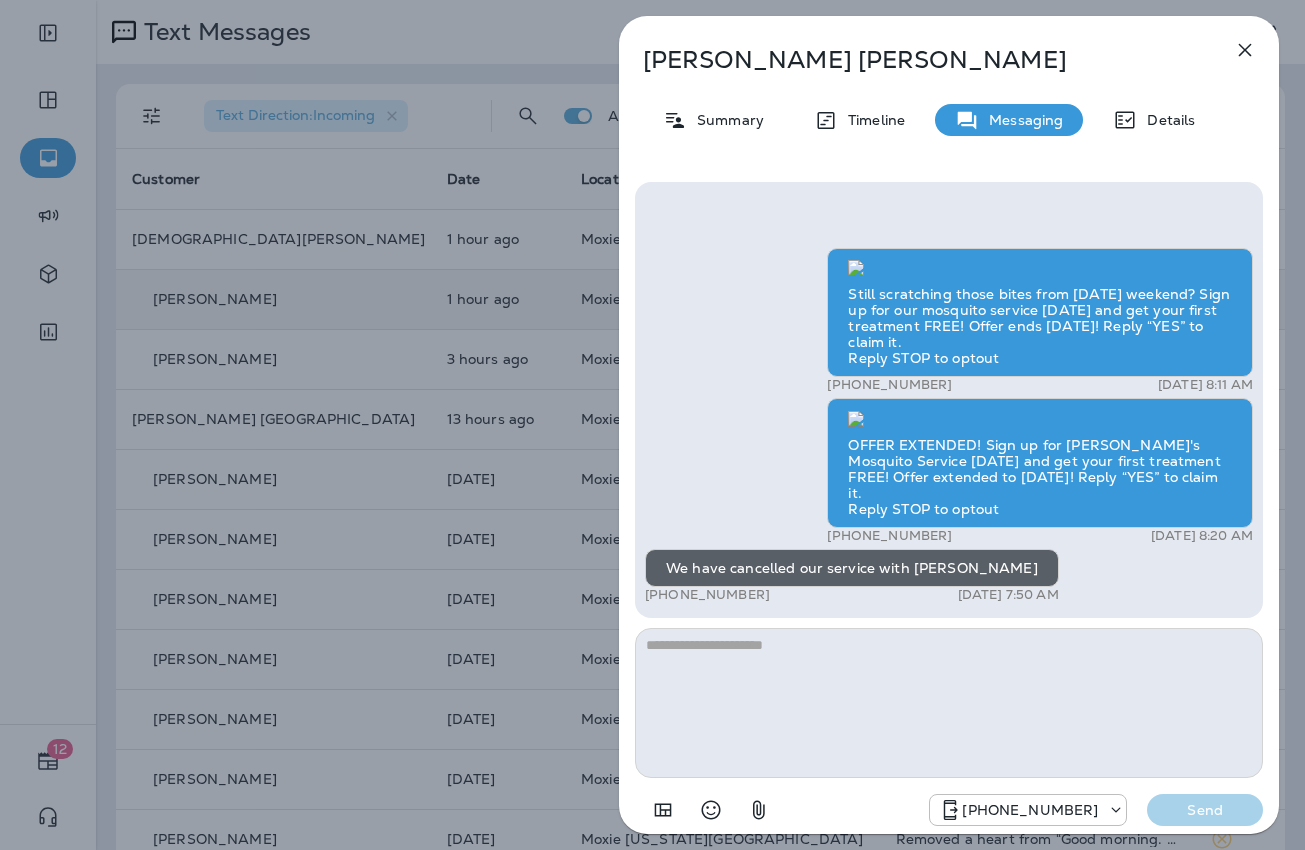 click 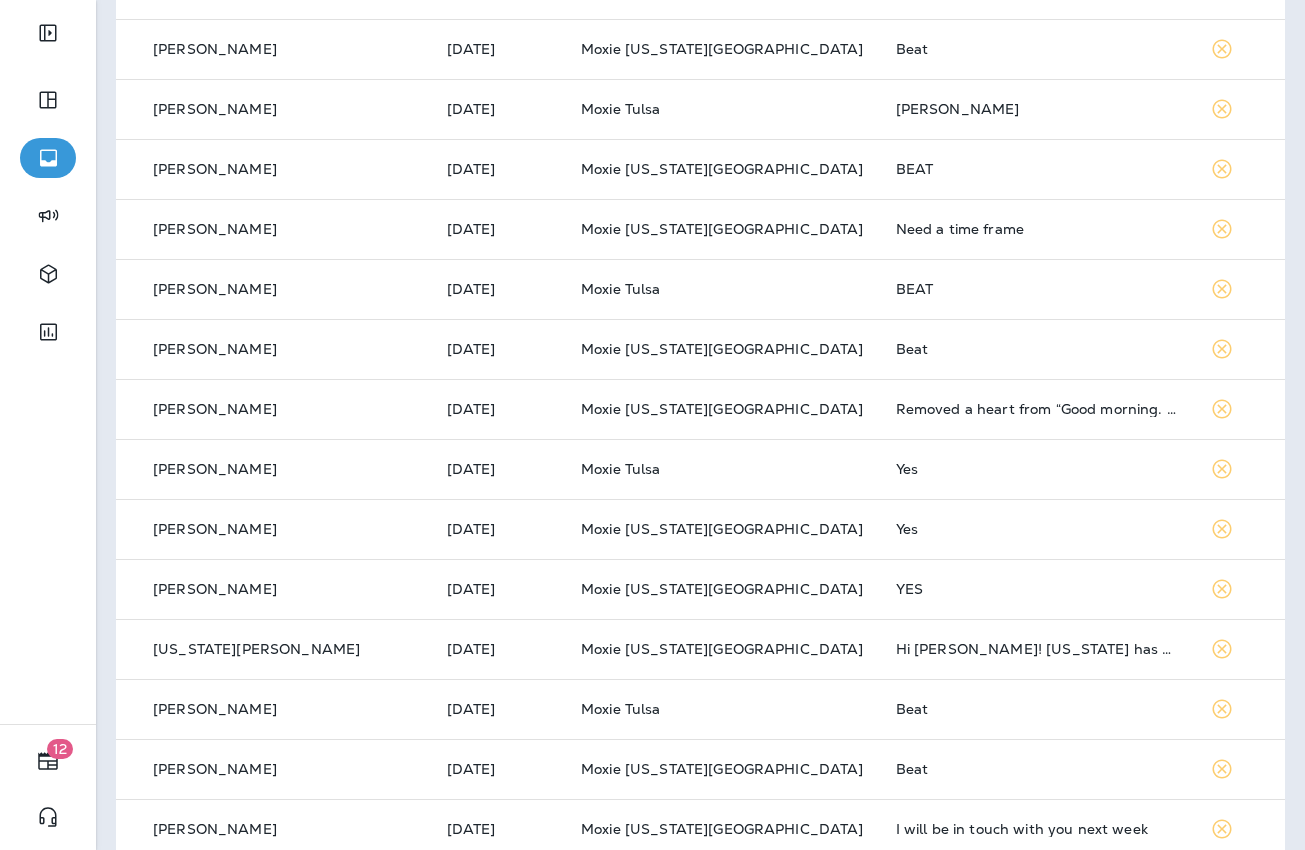 scroll, scrollTop: 483, scrollLeft: 0, axis: vertical 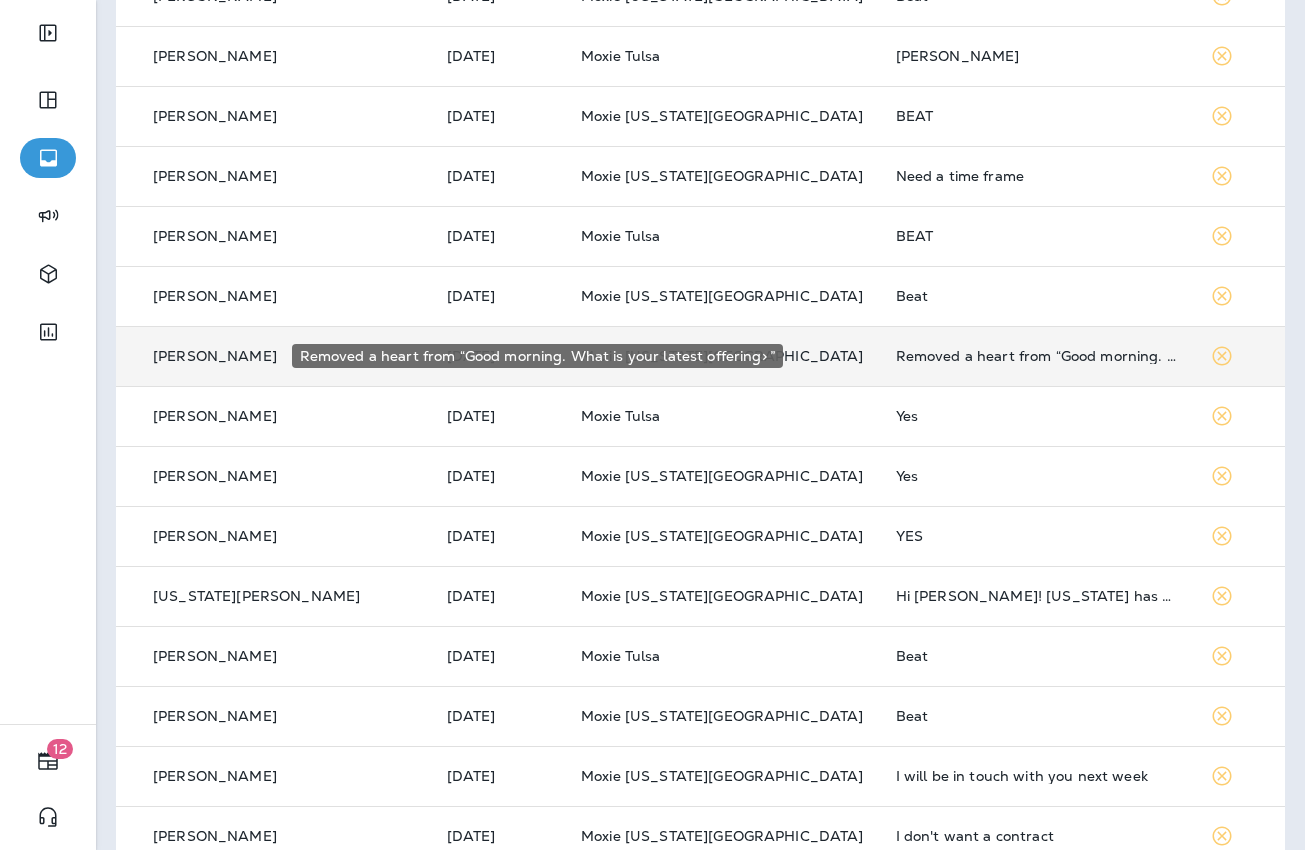 click on "Removed a heart from “Good morning.  What is your latest offering> ”" at bounding box center [1037, 356] 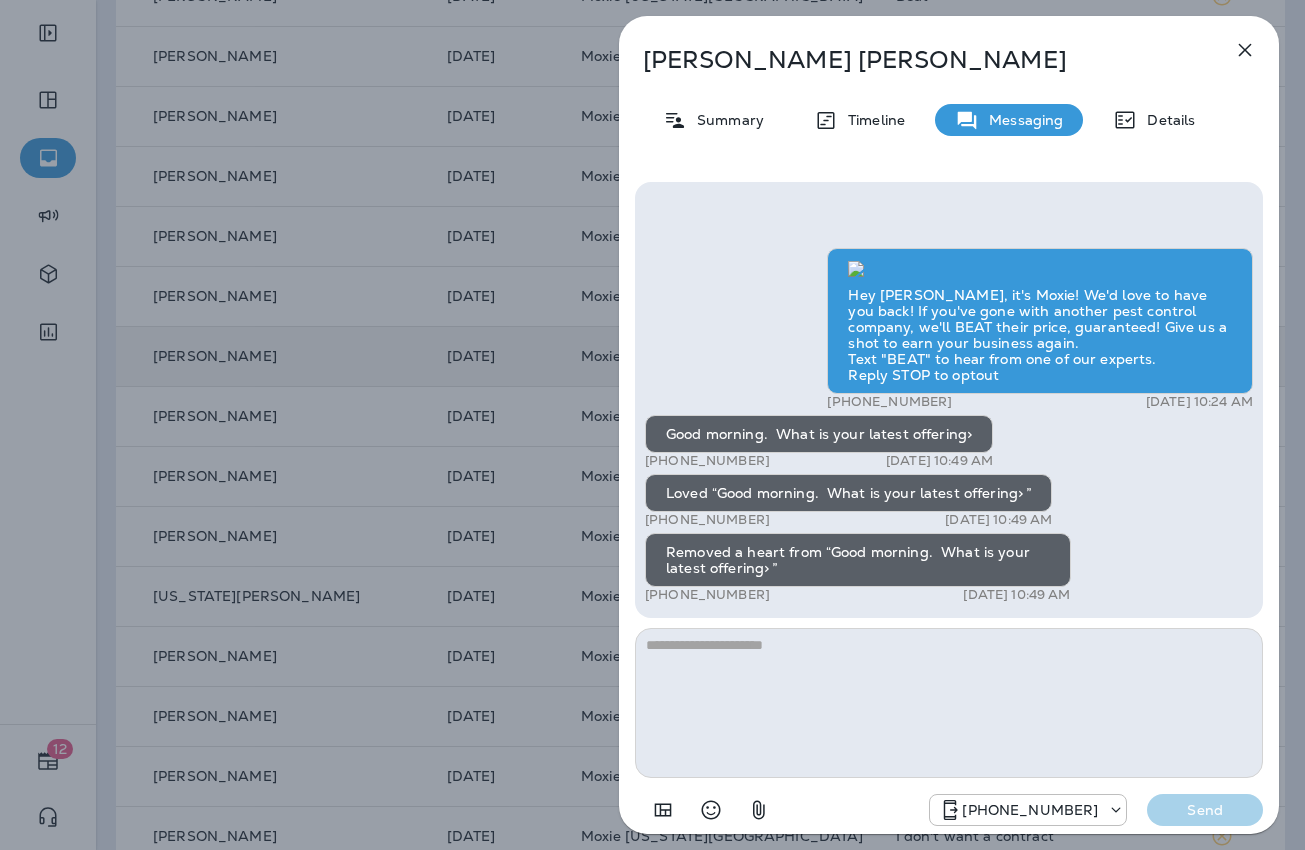 click 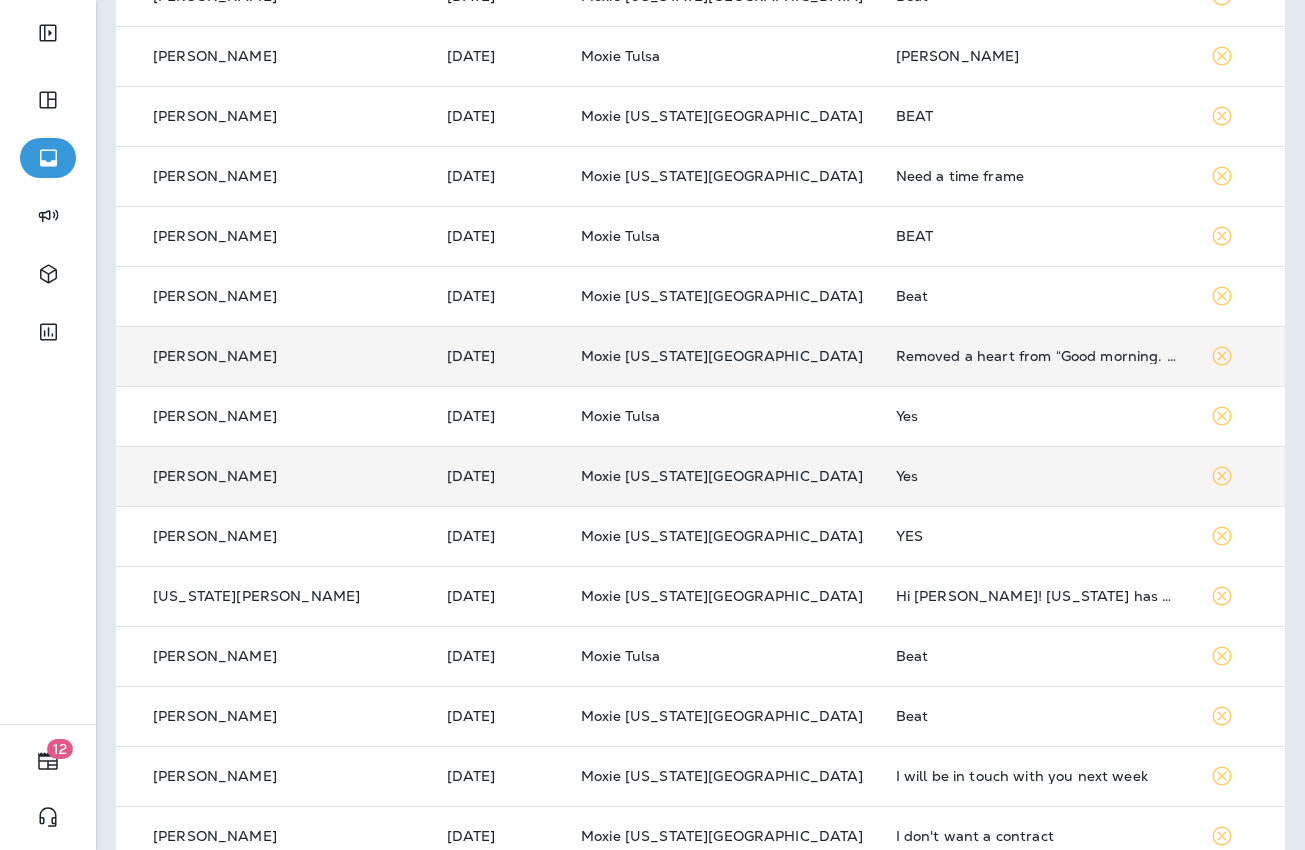 scroll, scrollTop: 580, scrollLeft: 0, axis: vertical 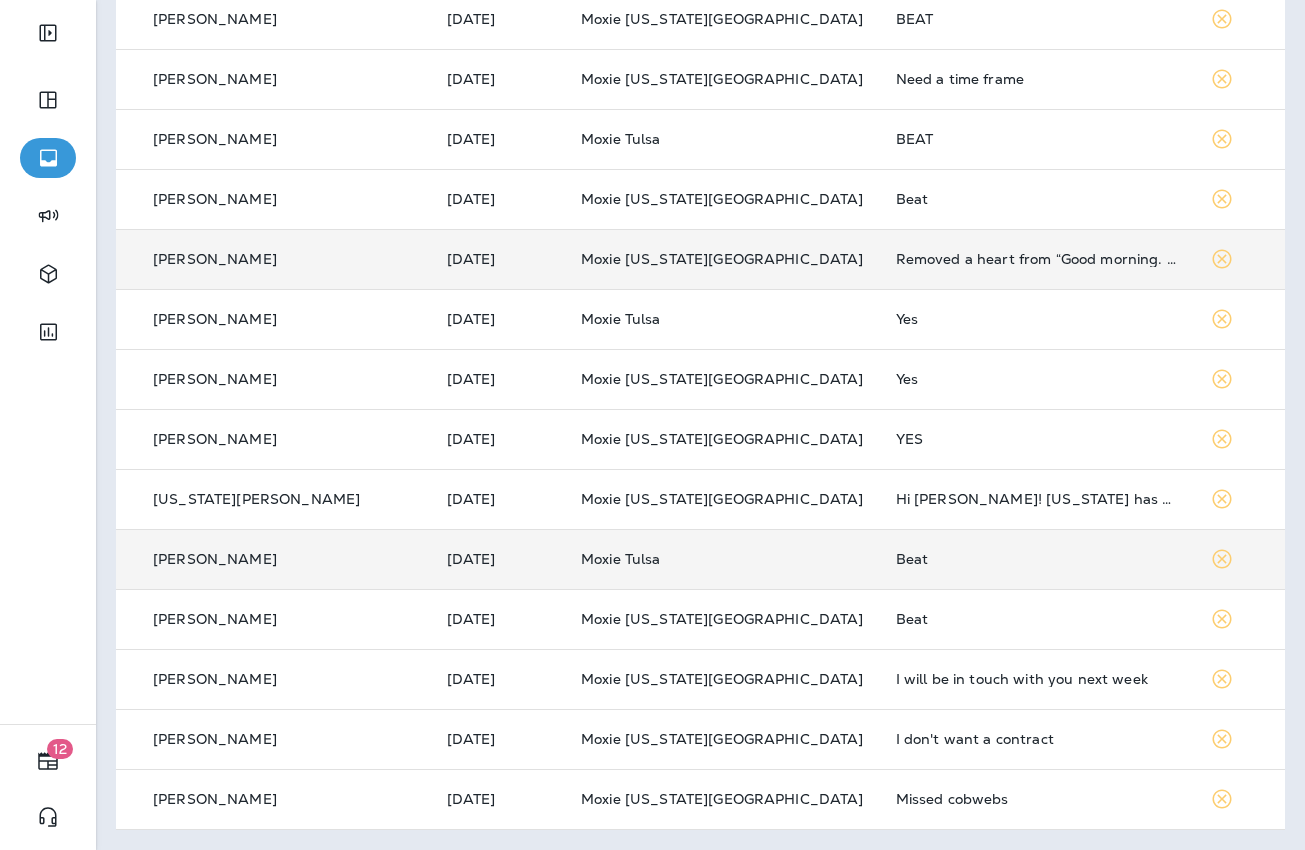 click on "Beat" at bounding box center [1037, 559] 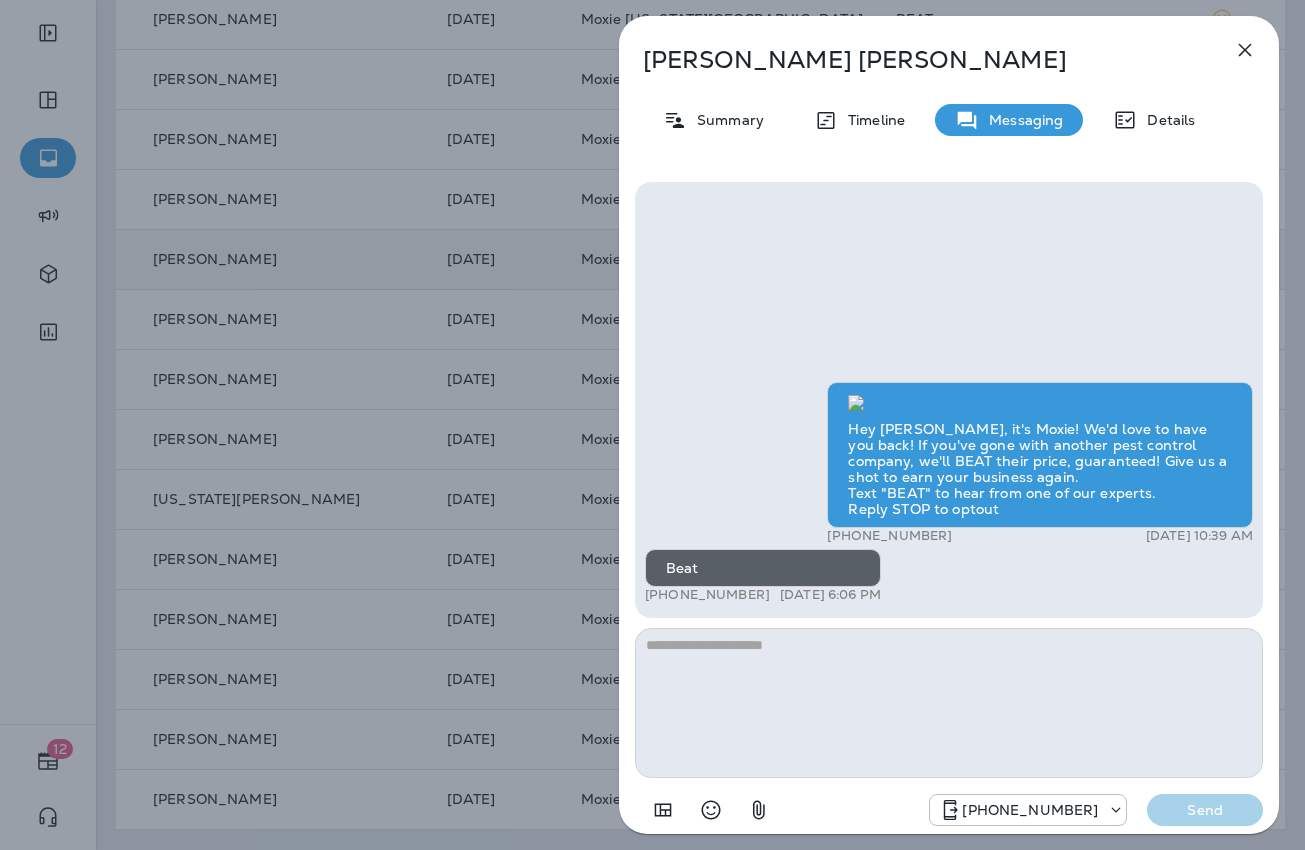 click at bounding box center [1245, 50] 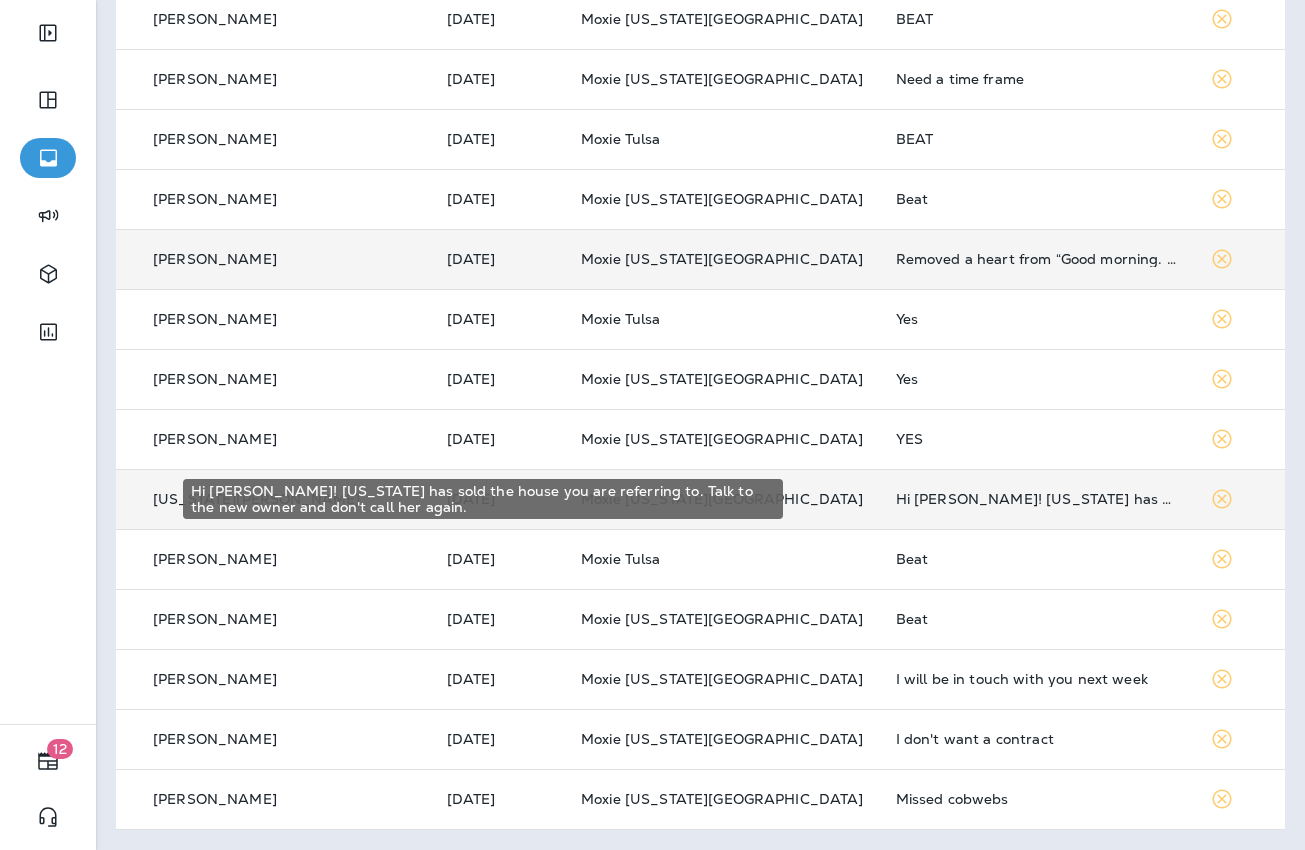 click on "Hi [PERSON_NAME]! [US_STATE] has sold the house you are referring to. Talk to the new owner and don't call her again." at bounding box center (1037, 499) 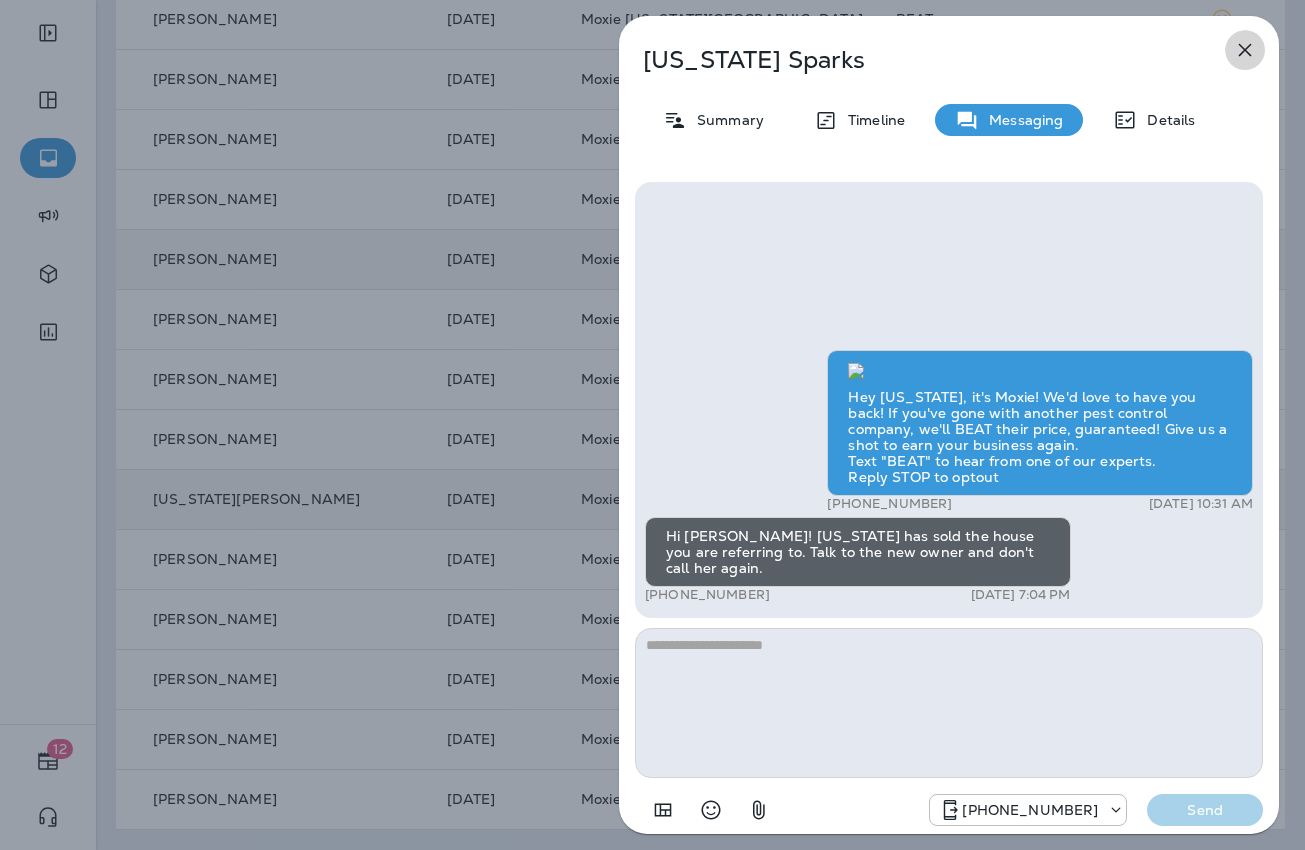 click 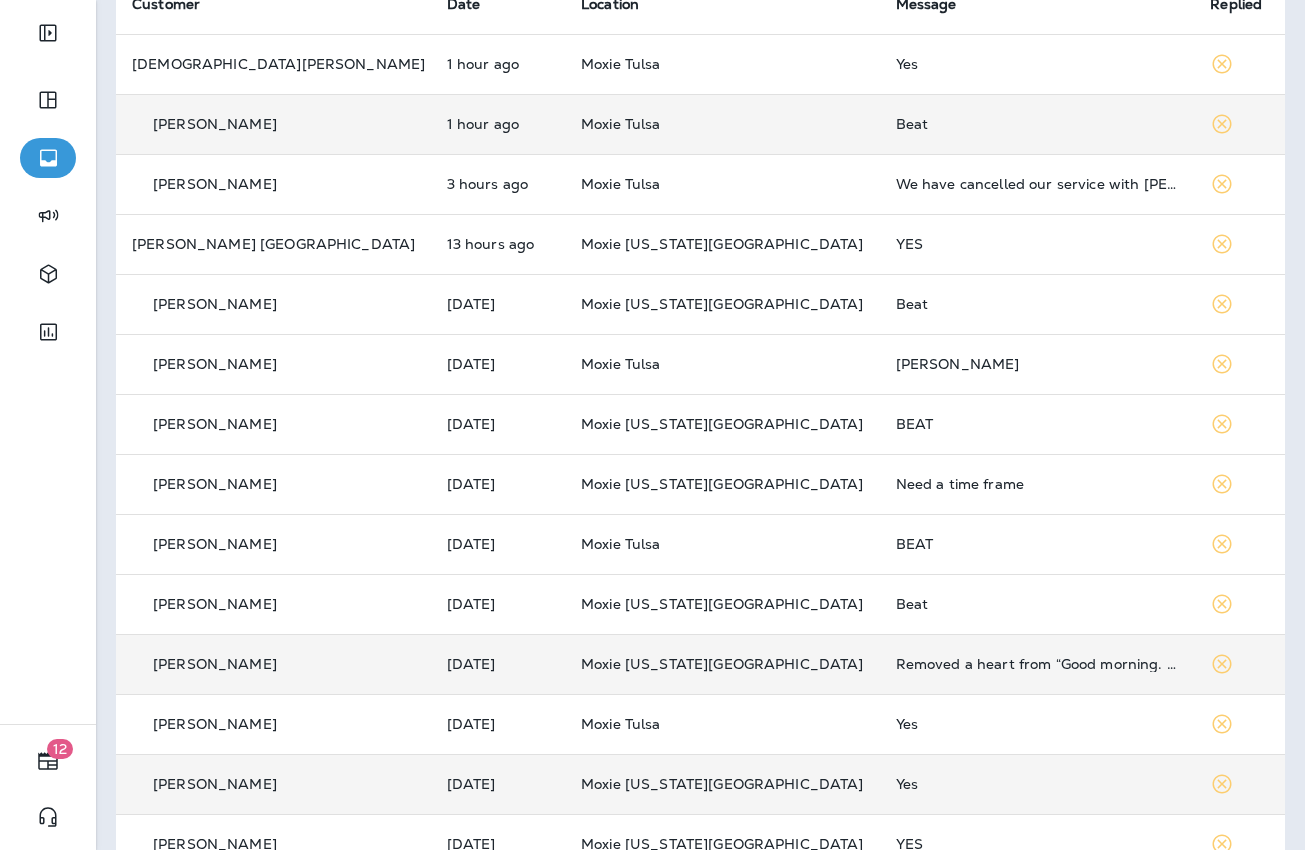 scroll, scrollTop: 0, scrollLeft: 0, axis: both 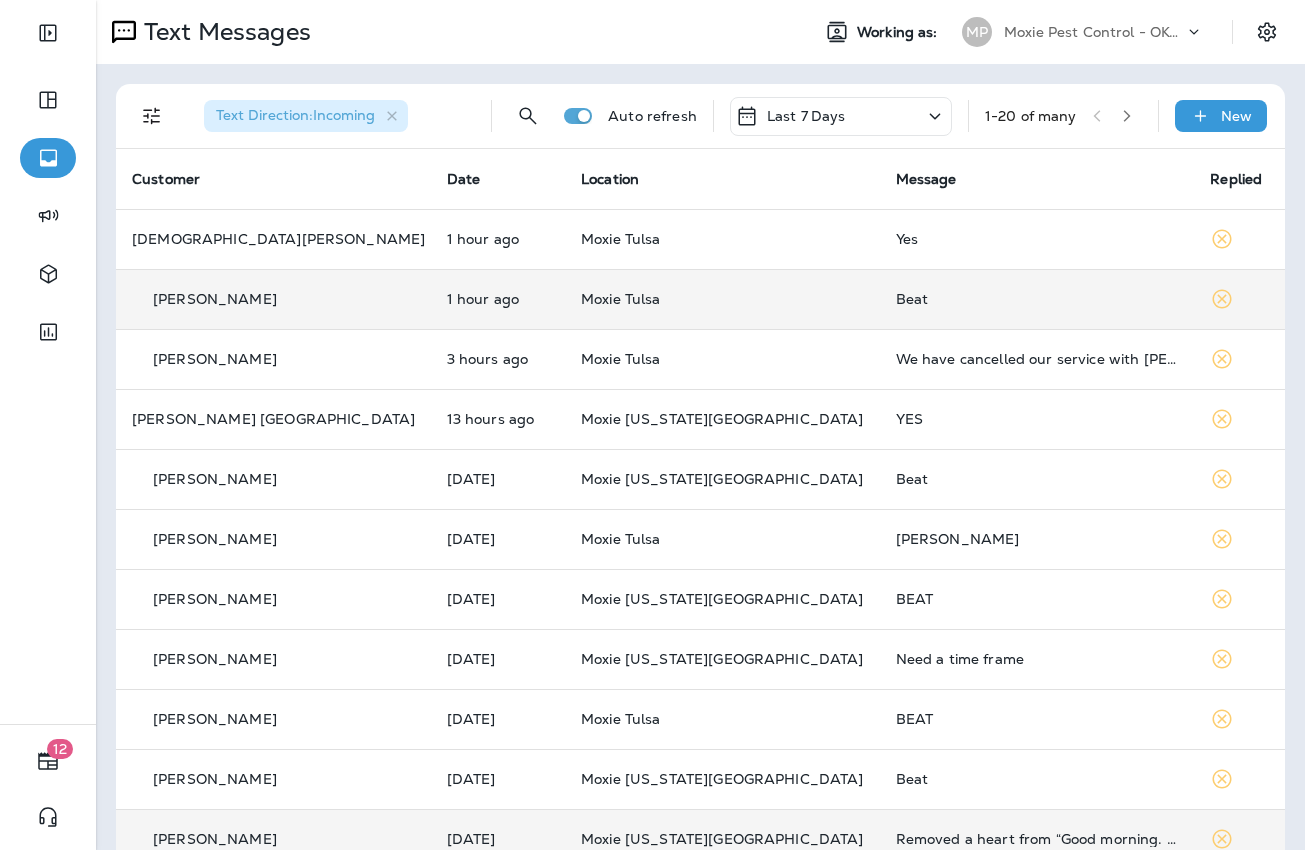 click on "Moxie Pest Control - OKC [GEOGRAPHIC_DATA]" at bounding box center (1094, 32) 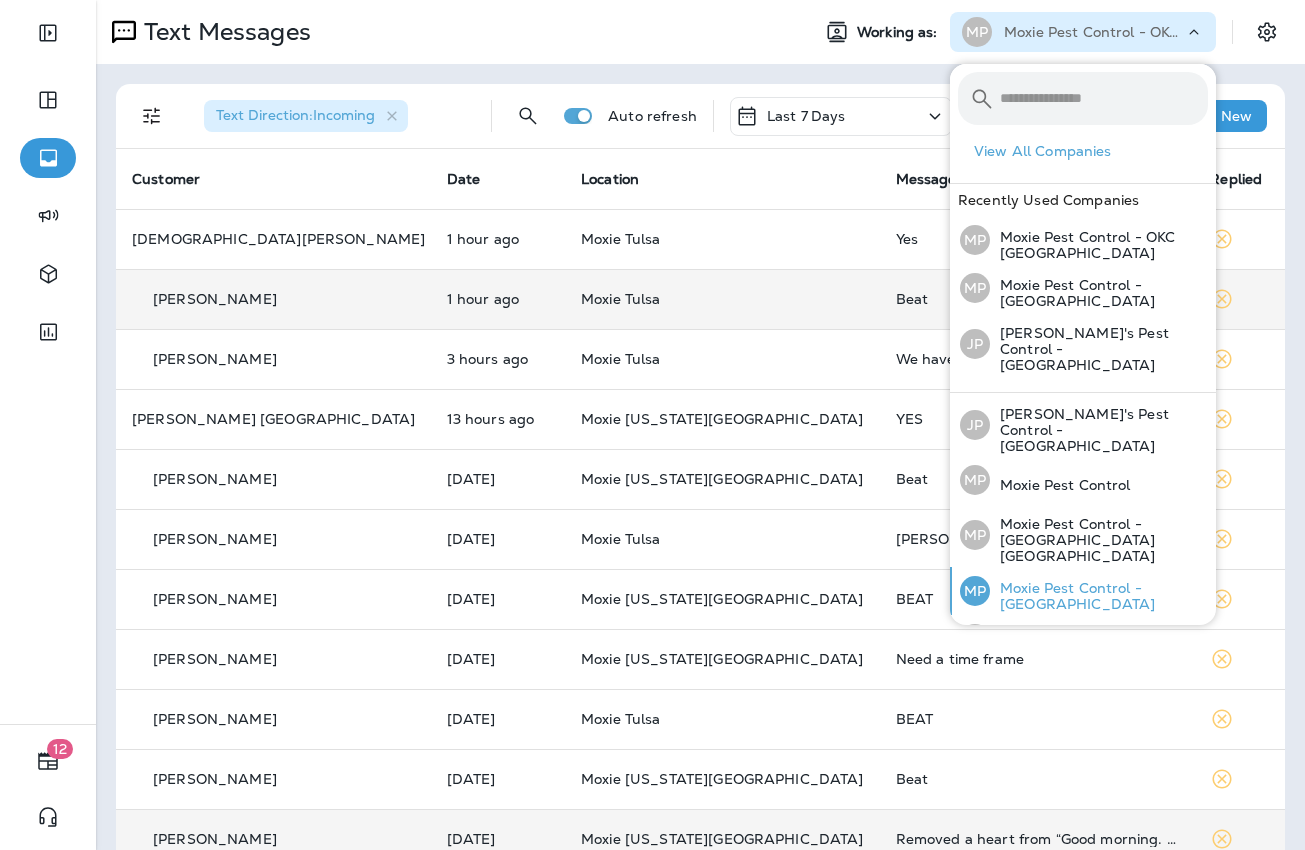 click on "Moxie Pest Control - [GEOGRAPHIC_DATA]" at bounding box center [1099, 596] 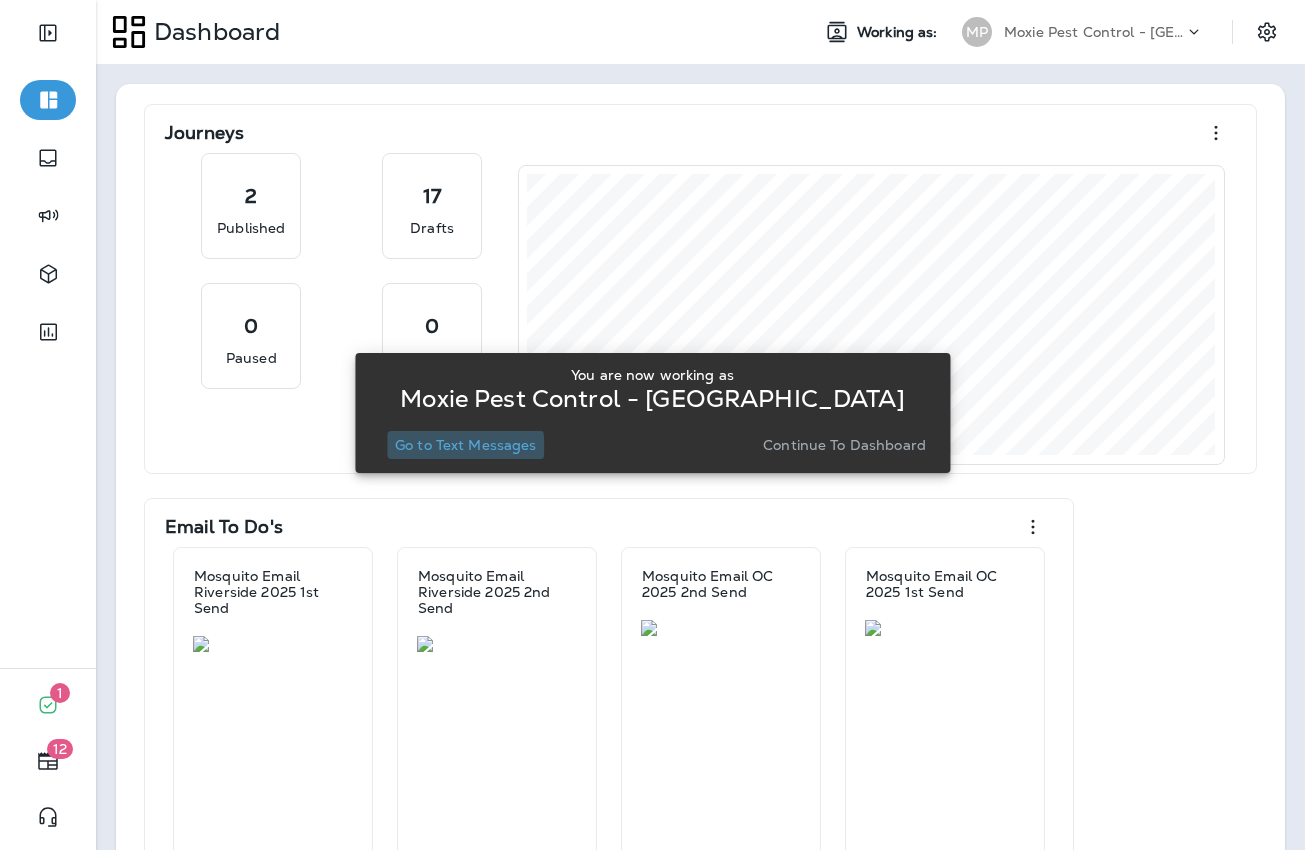 click on "Go to Text Messages" at bounding box center (466, 445) 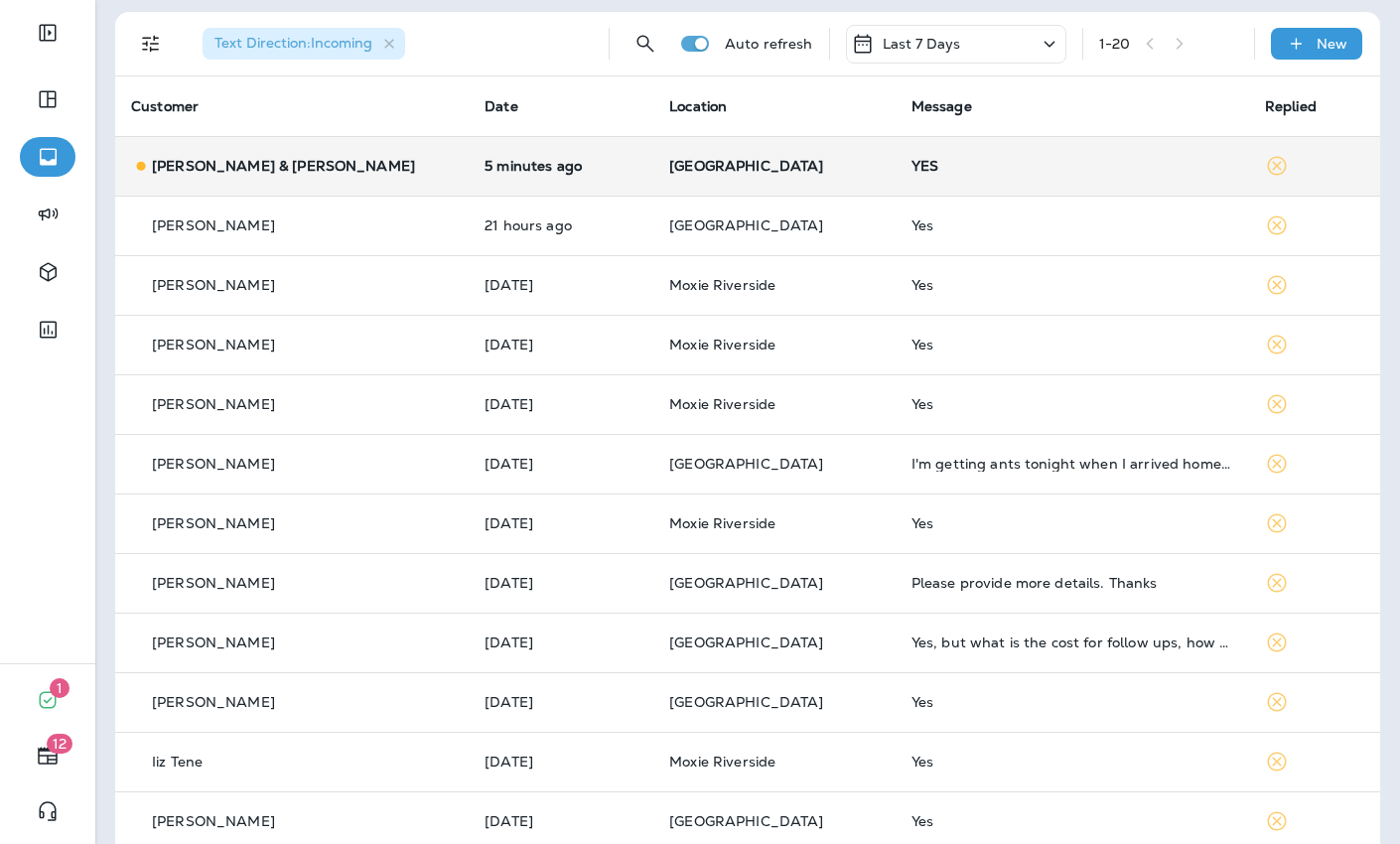 scroll, scrollTop: 0, scrollLeft: 0, axis: both 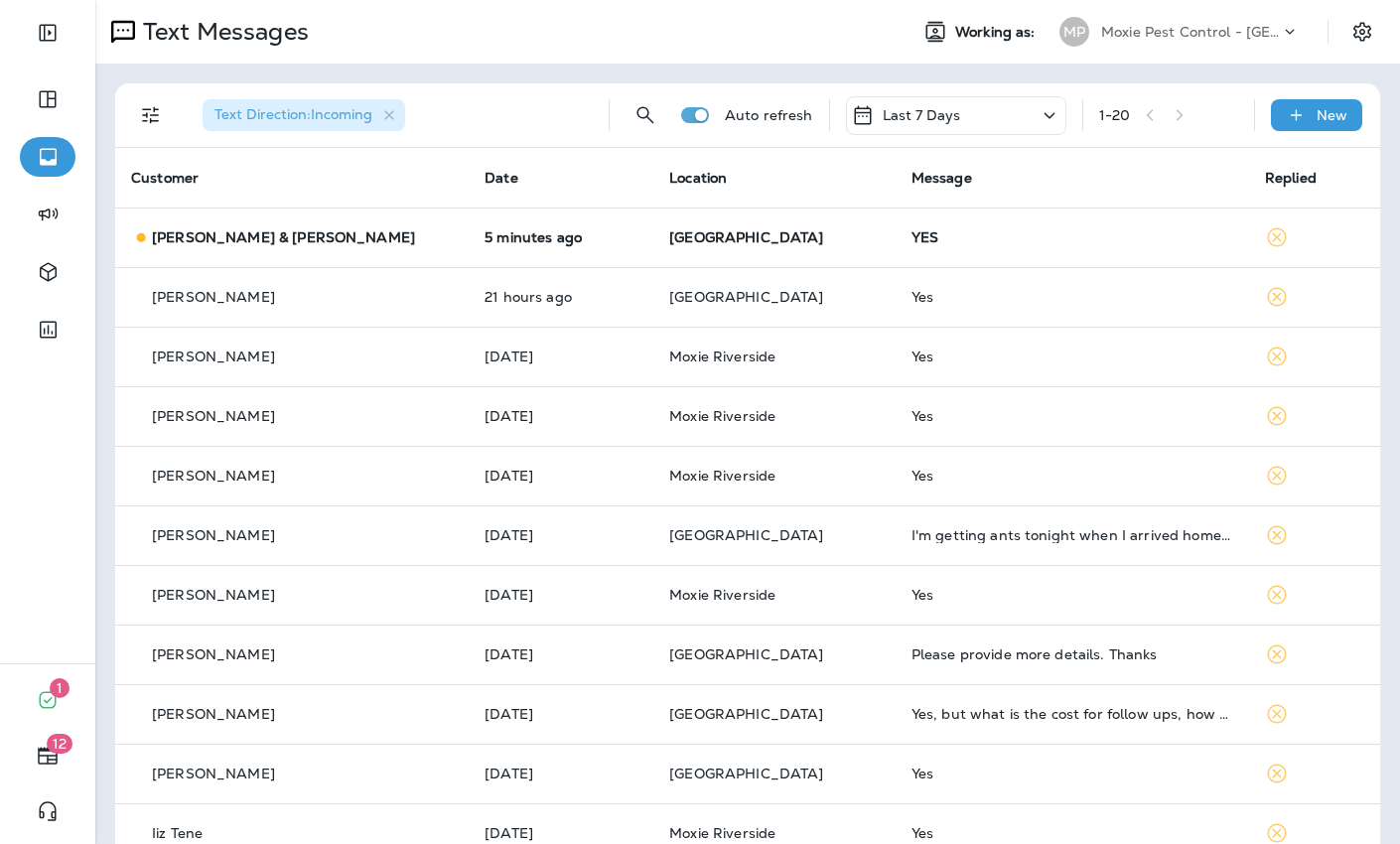 click on "Moxie Pest Control - [GEOGRAPHIC_DATA]" at bounding box center [1190, 32] 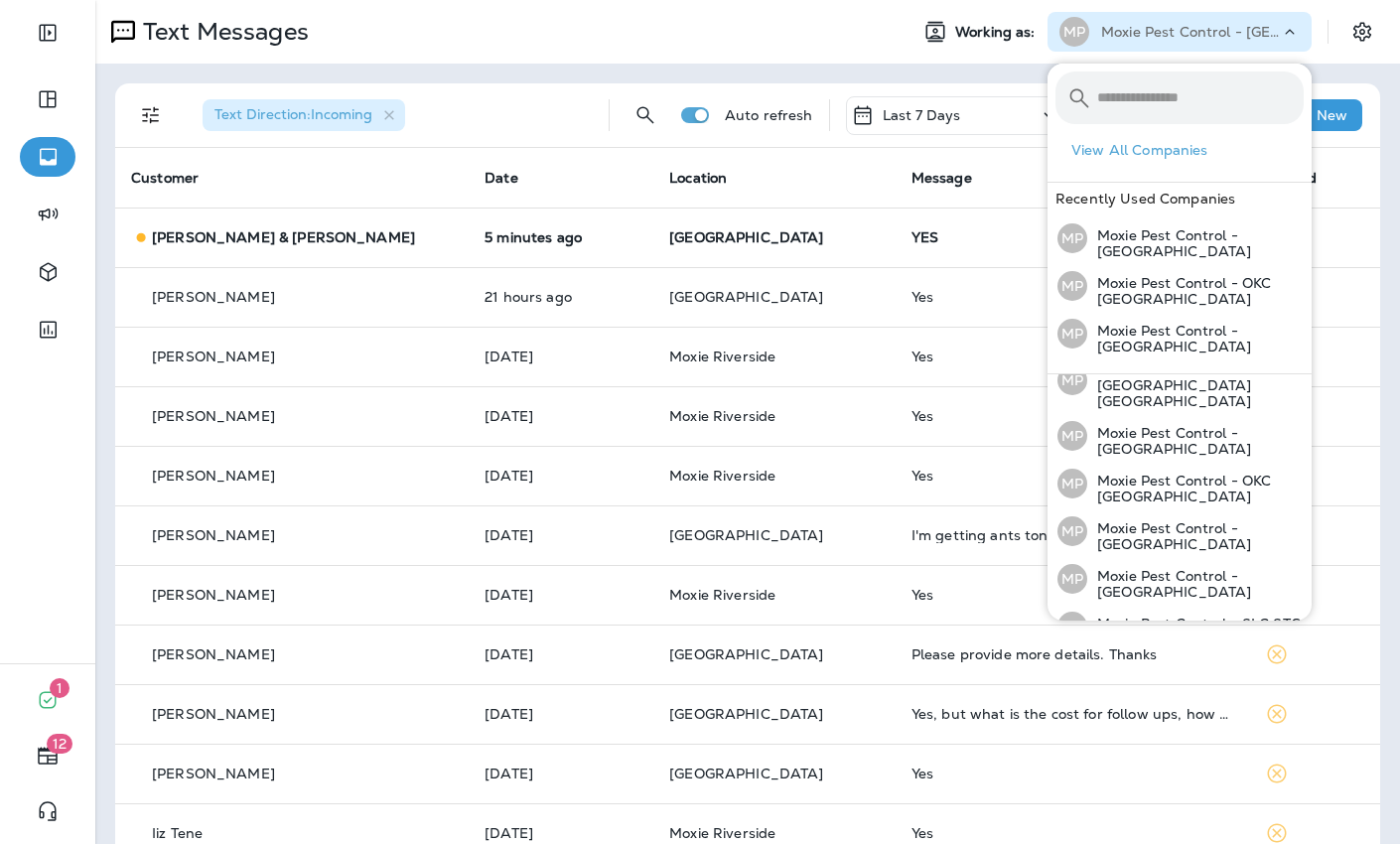 scroll, scrollTop: 181, scrollLeft: 0, axis: vertical 